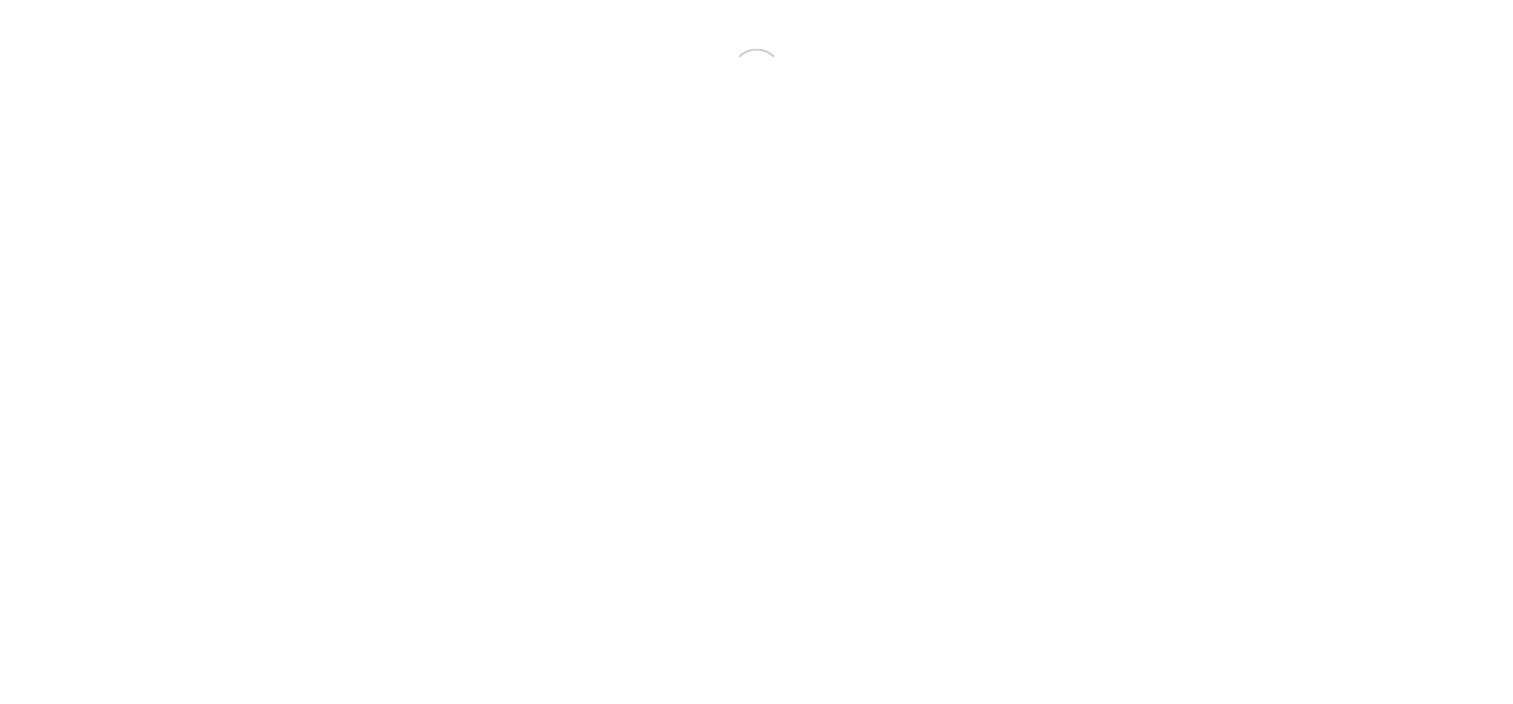 scroll, scrollTop: 0, scrollLeft: 0, axis: both 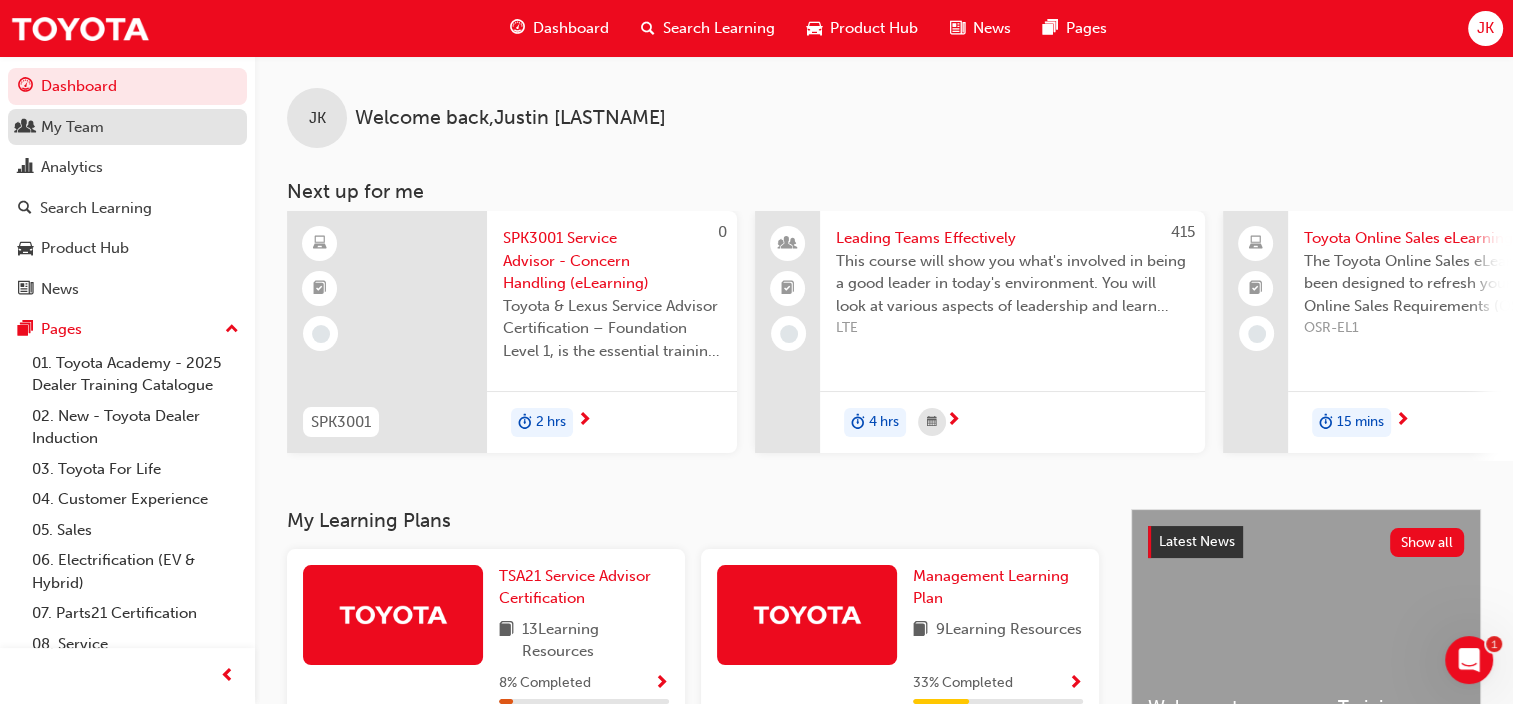 click on "My Team" at bounding box center (72, 127) 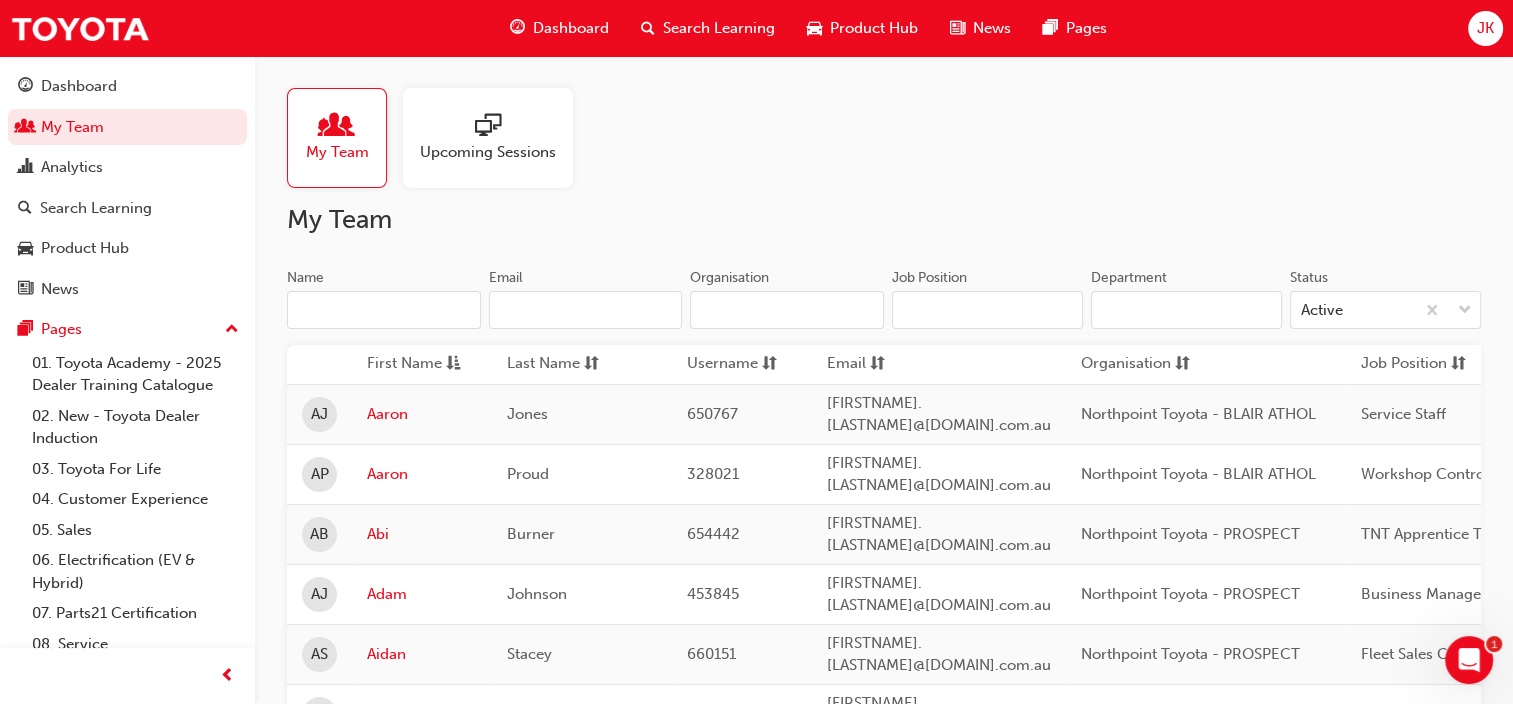 click on "Name" at bounding box center [384, 310] 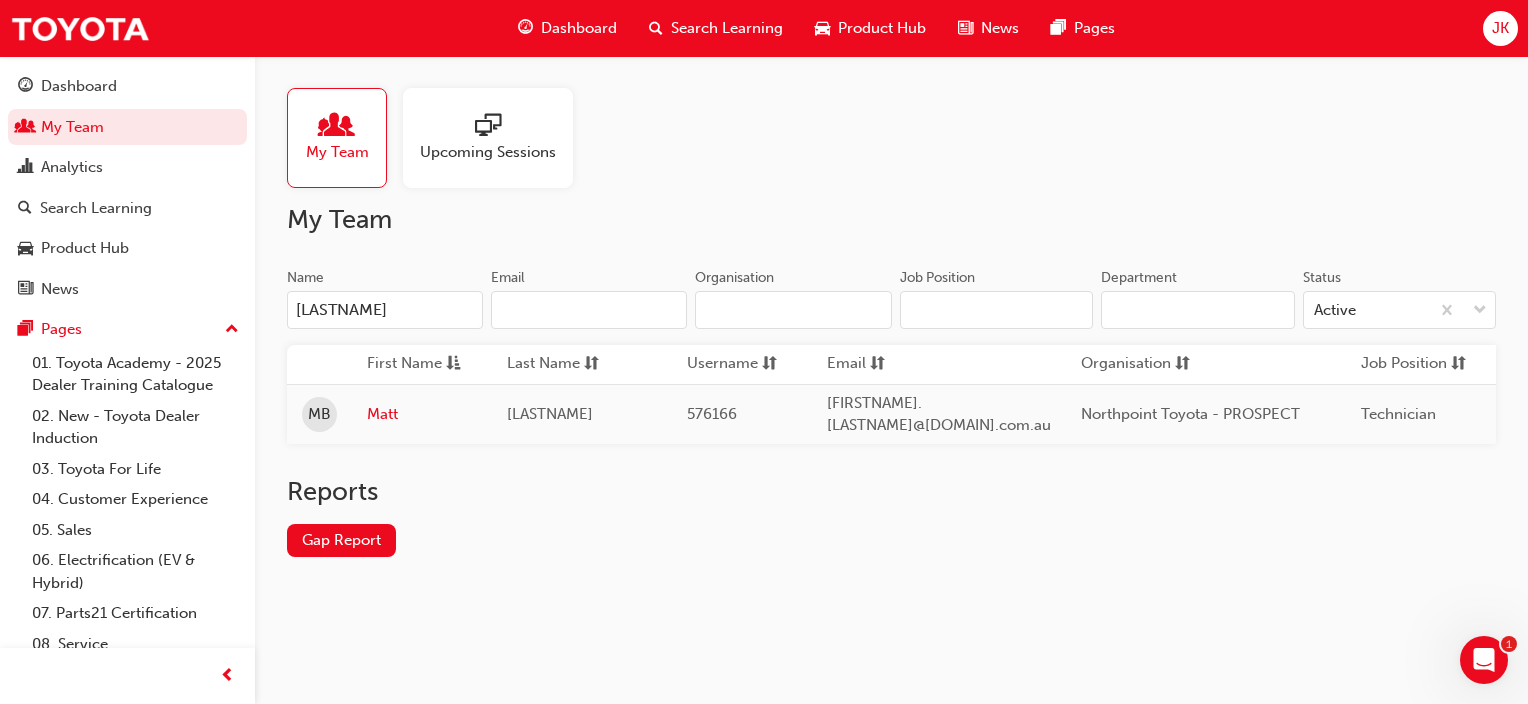 type on "[LASTNAME]" 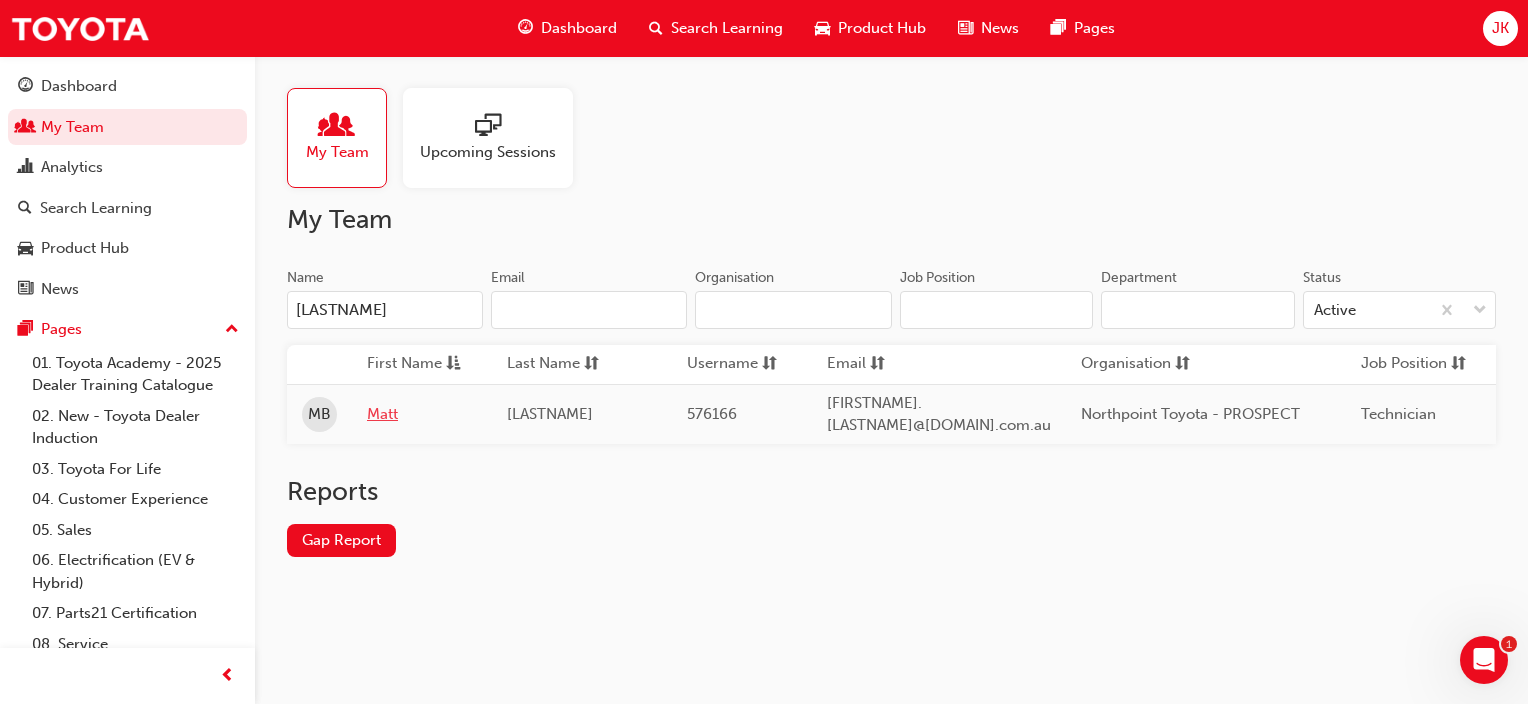 click on "Matt" at bounding box center (422, 414) 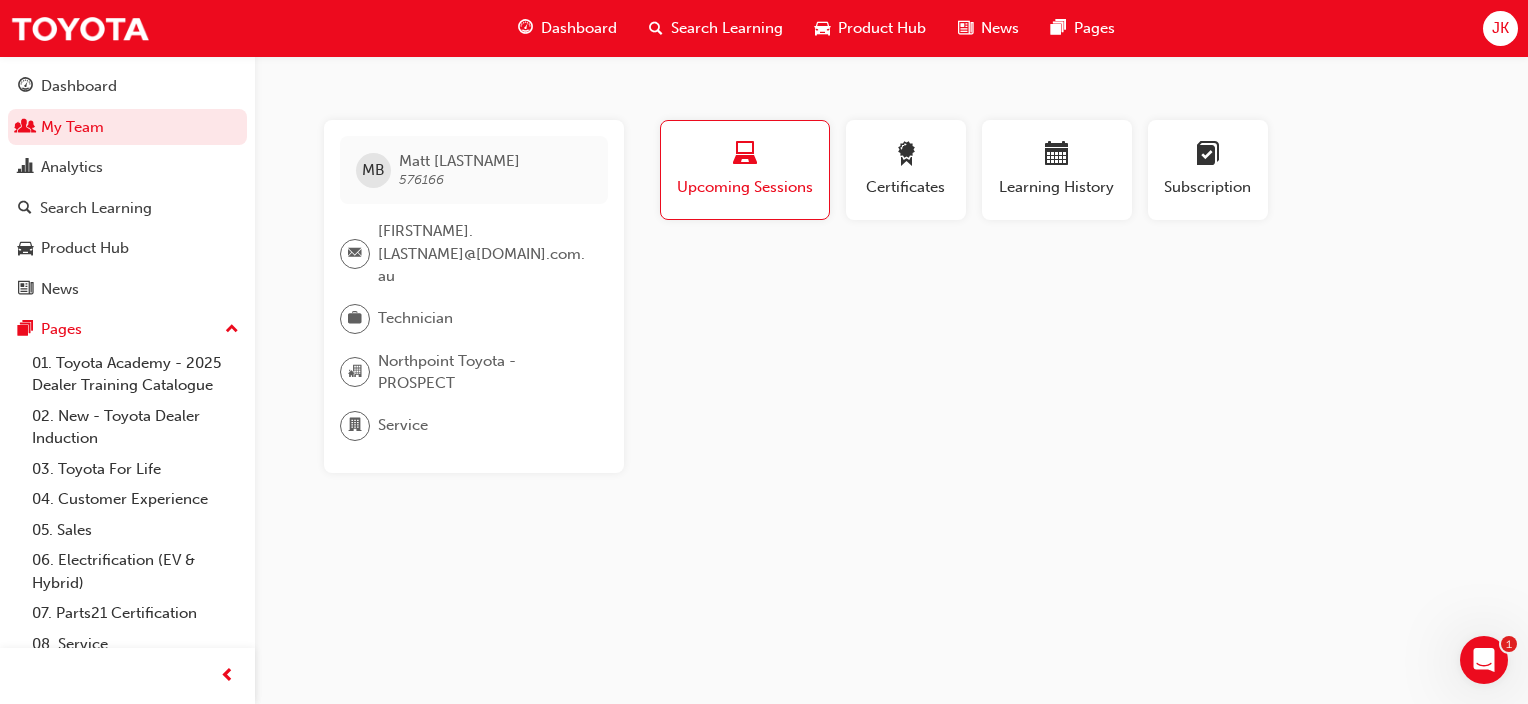 click on "Upcoming Sessions" at bounding box center (745, 187) 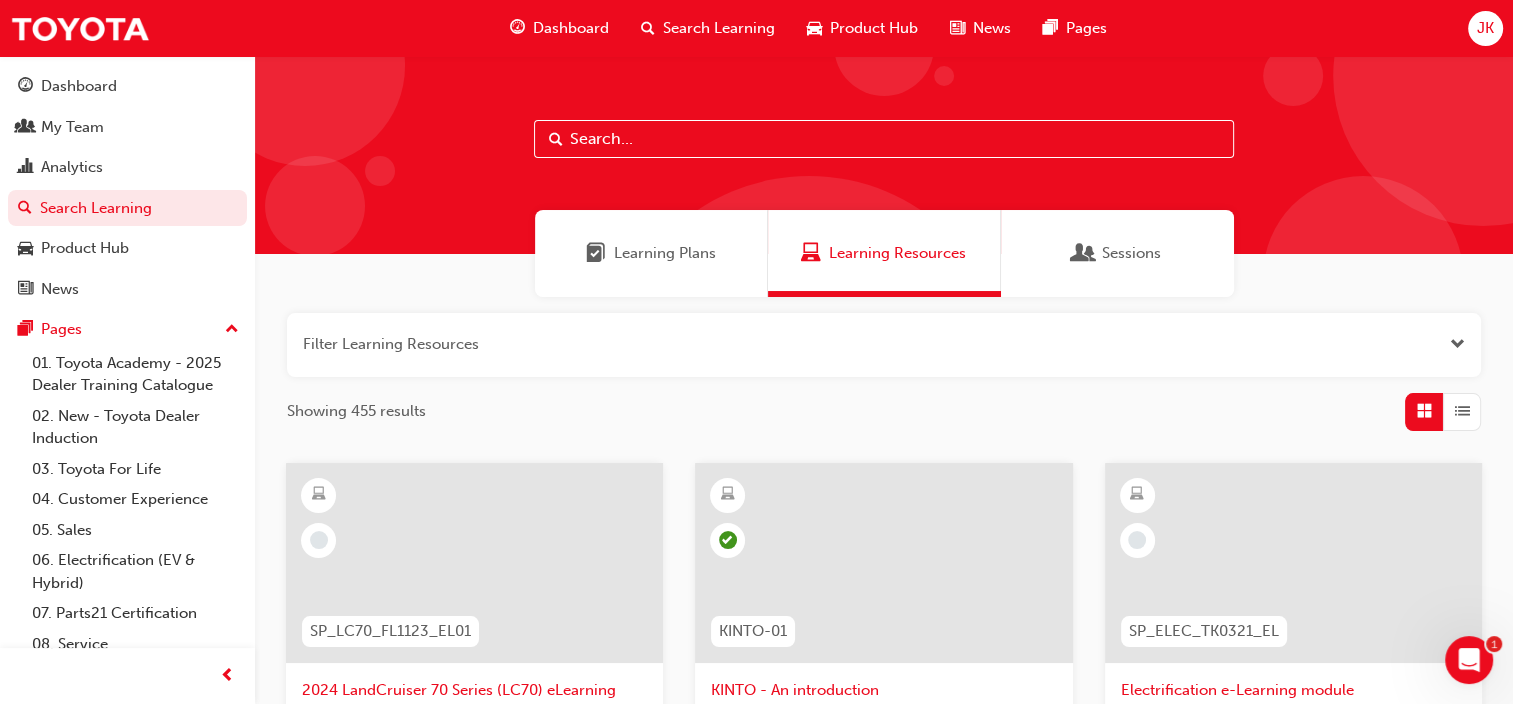 click at bounding box center [884, 139] 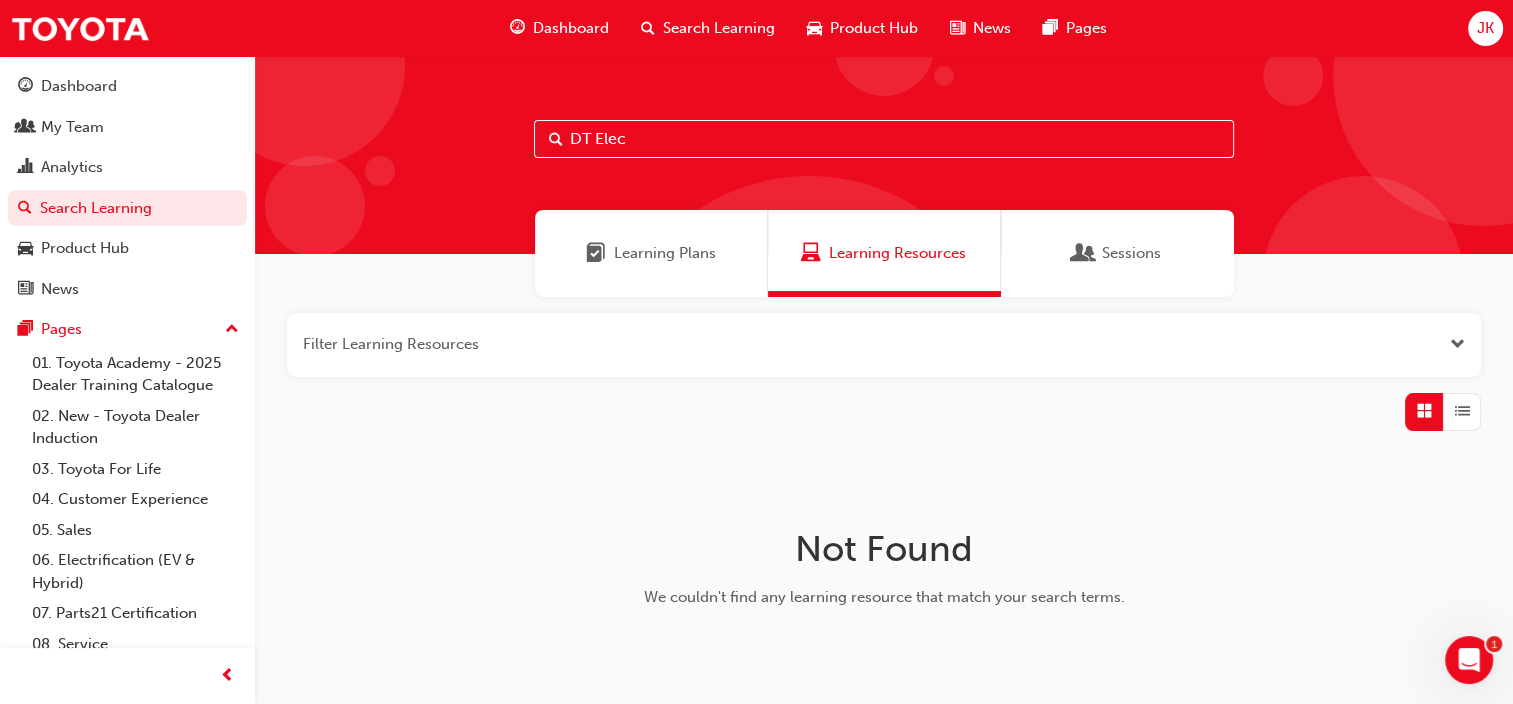 click on "Learning Plans" at bounding box center [651, 253] 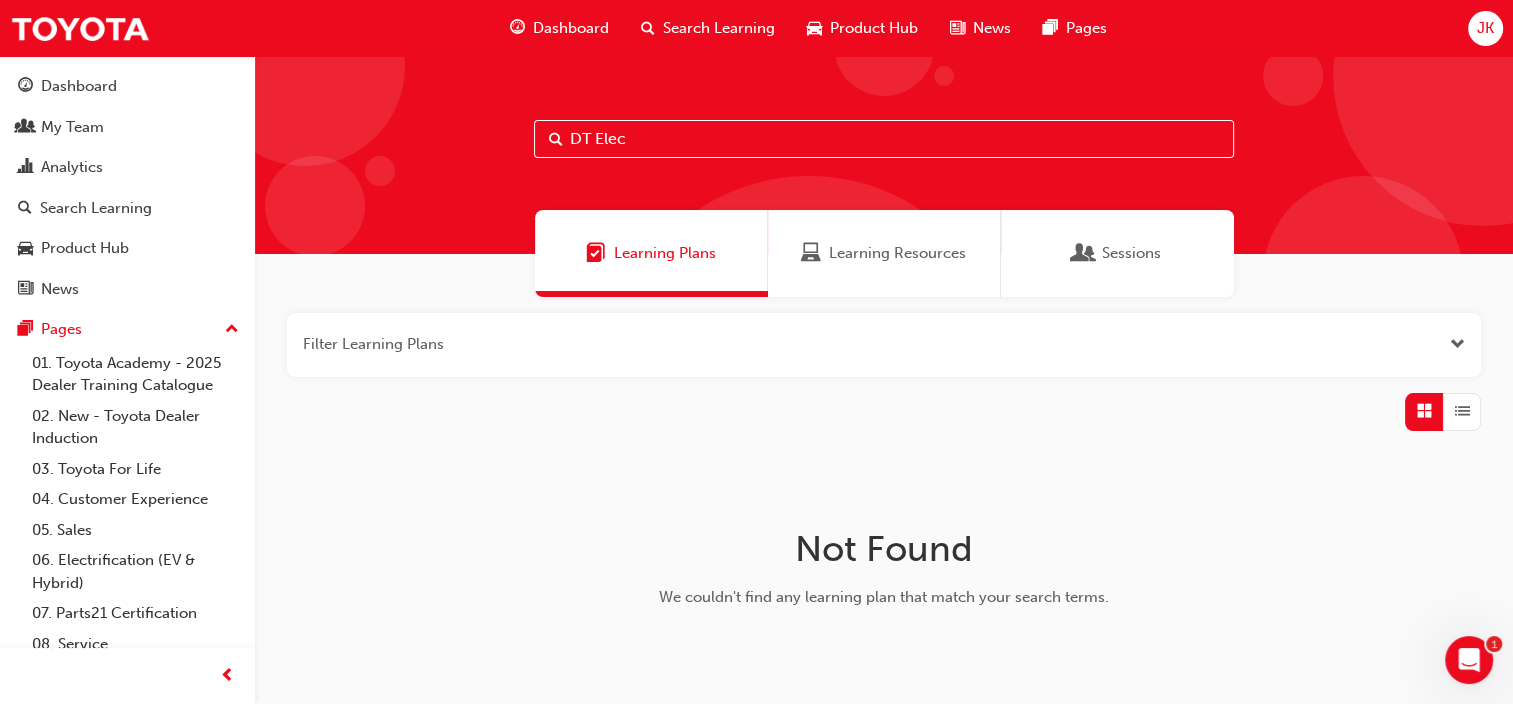 click on "DT Elec" at bounding box center (884, 139) 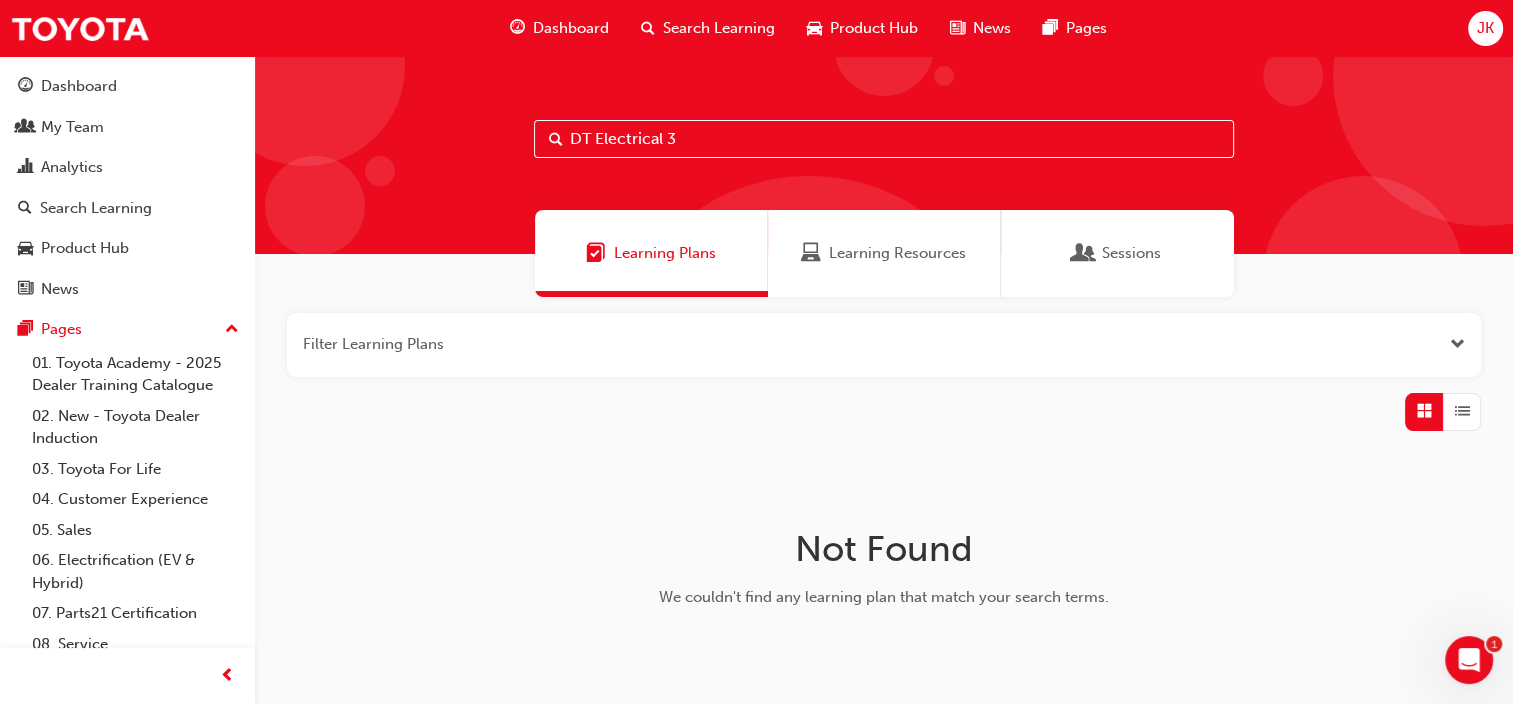 type on "DT Electrical 3" 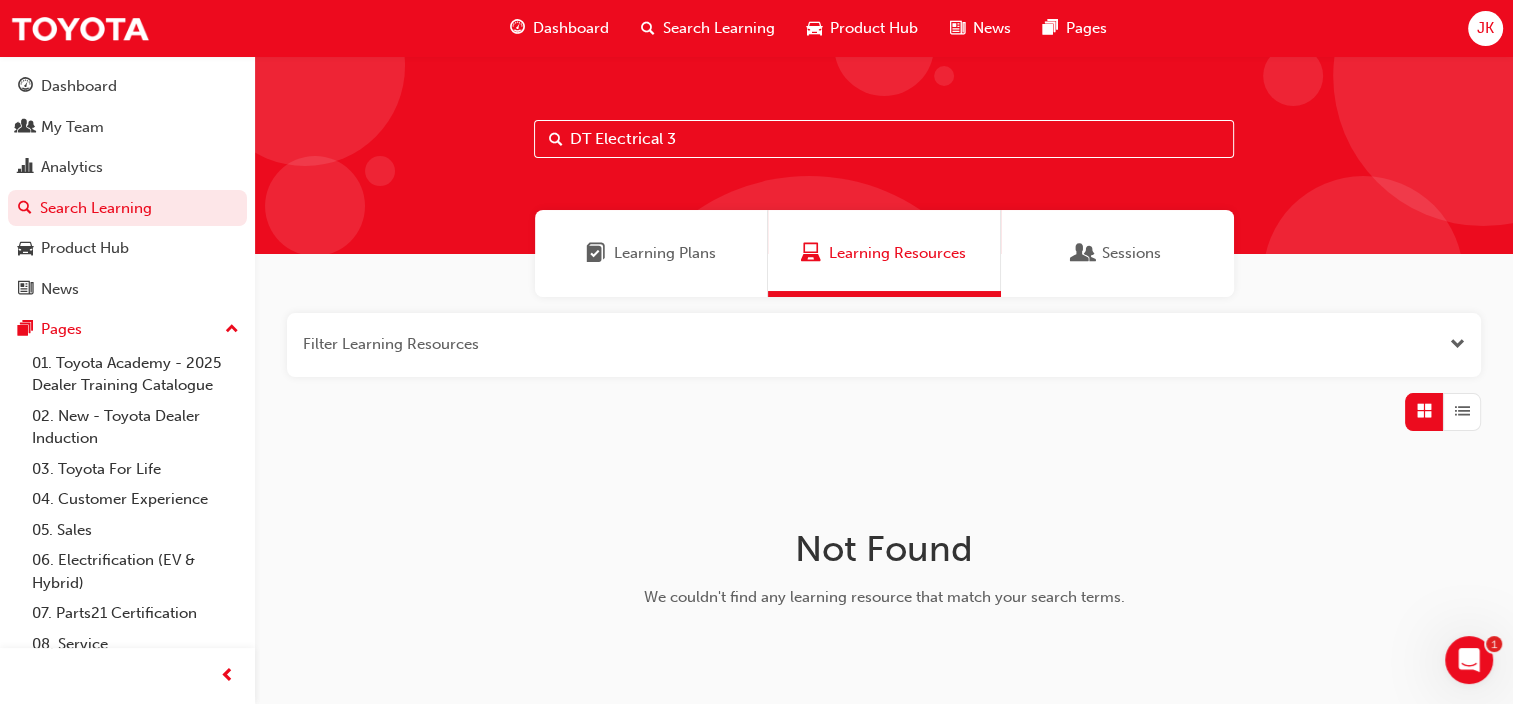 scroll, scrollTop: 114, scrollLeft: 0, axis: vertical 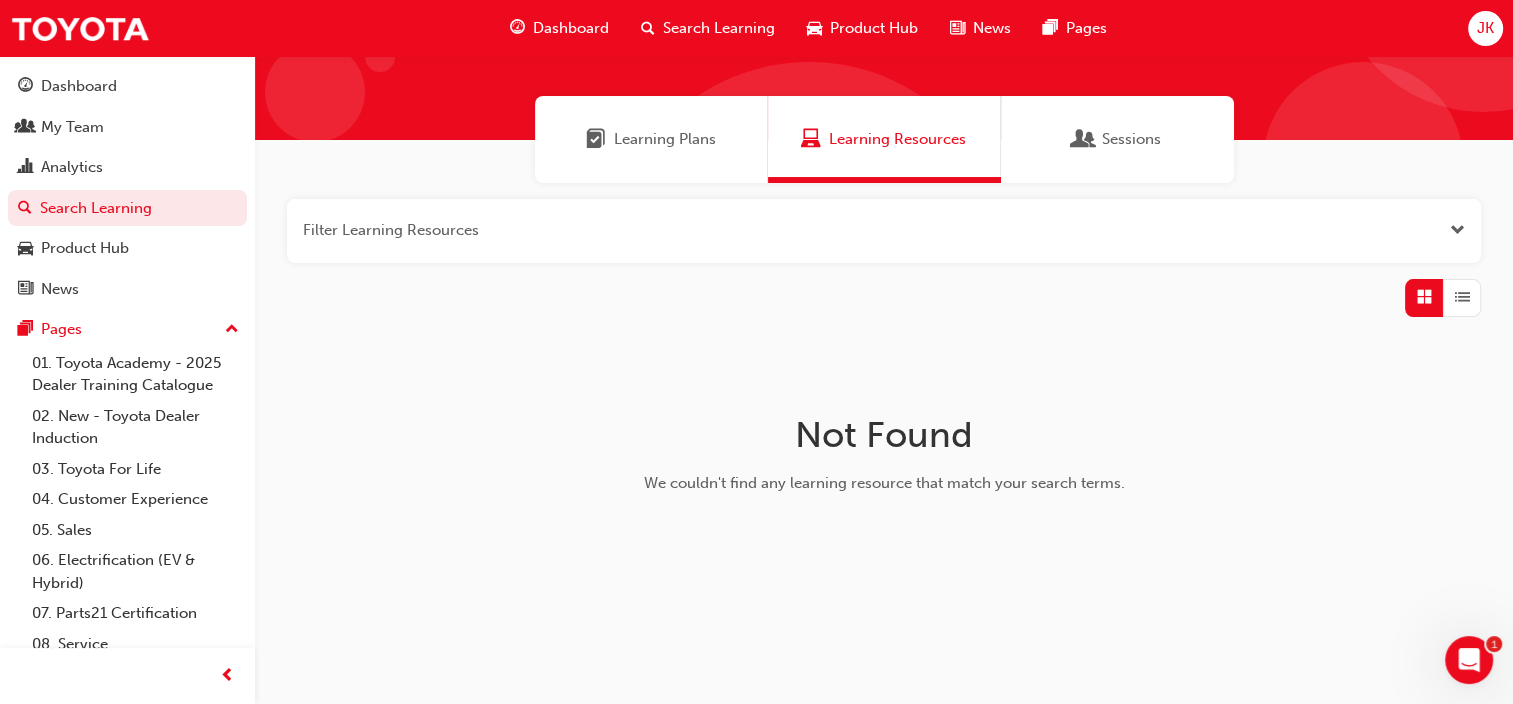 click at bounding box center [1084, 139] 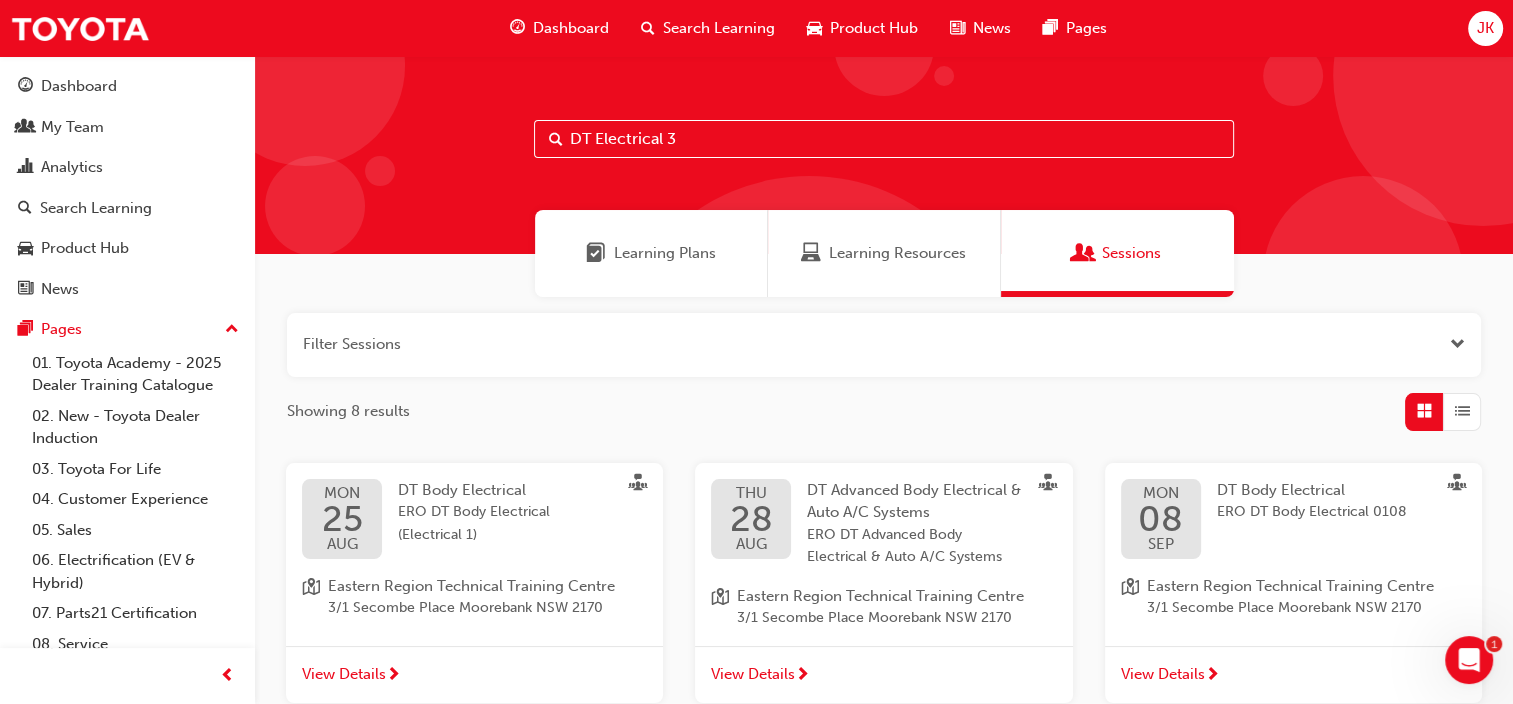 click on "DT Electrical 3" at bounding box center [884, 139] 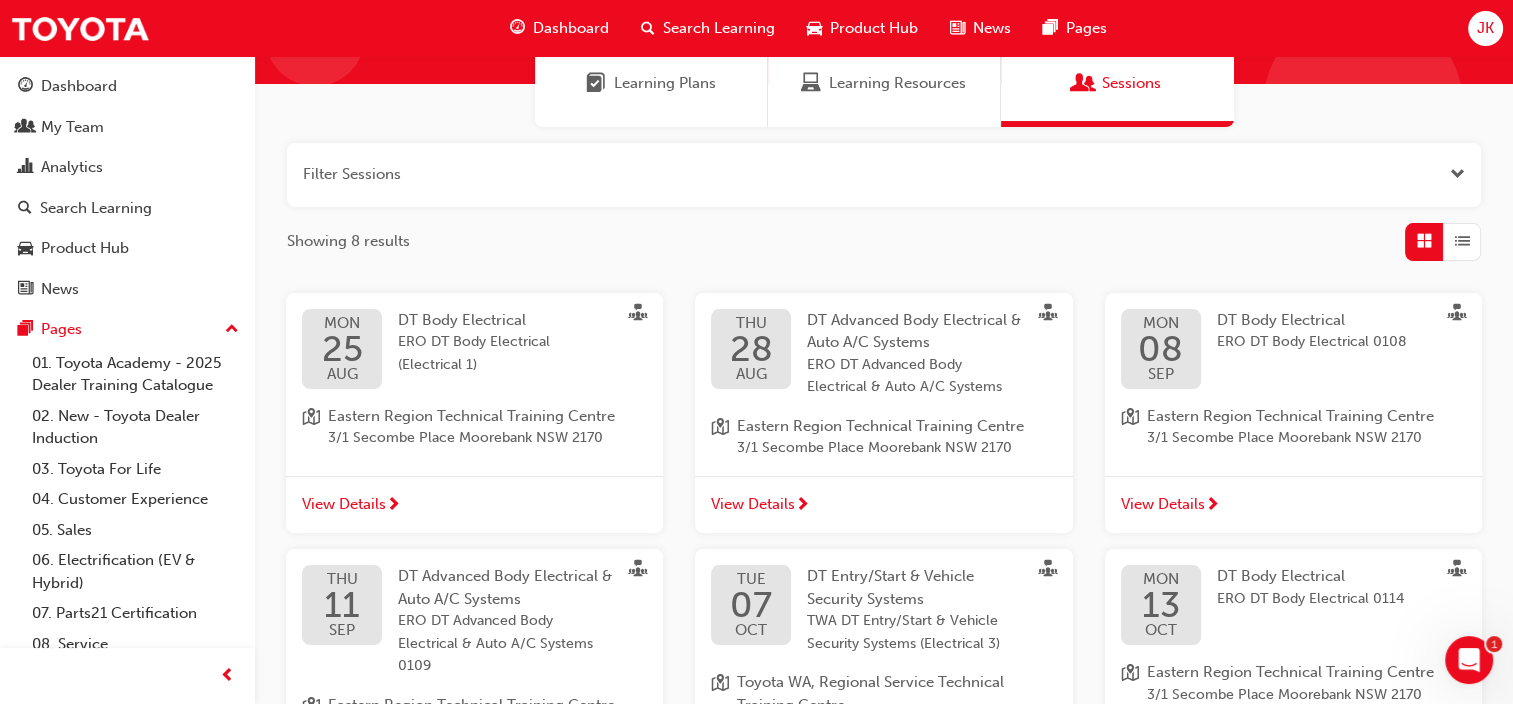 scroll, scrollTop: 0, scrollLeft: 0, axis: both 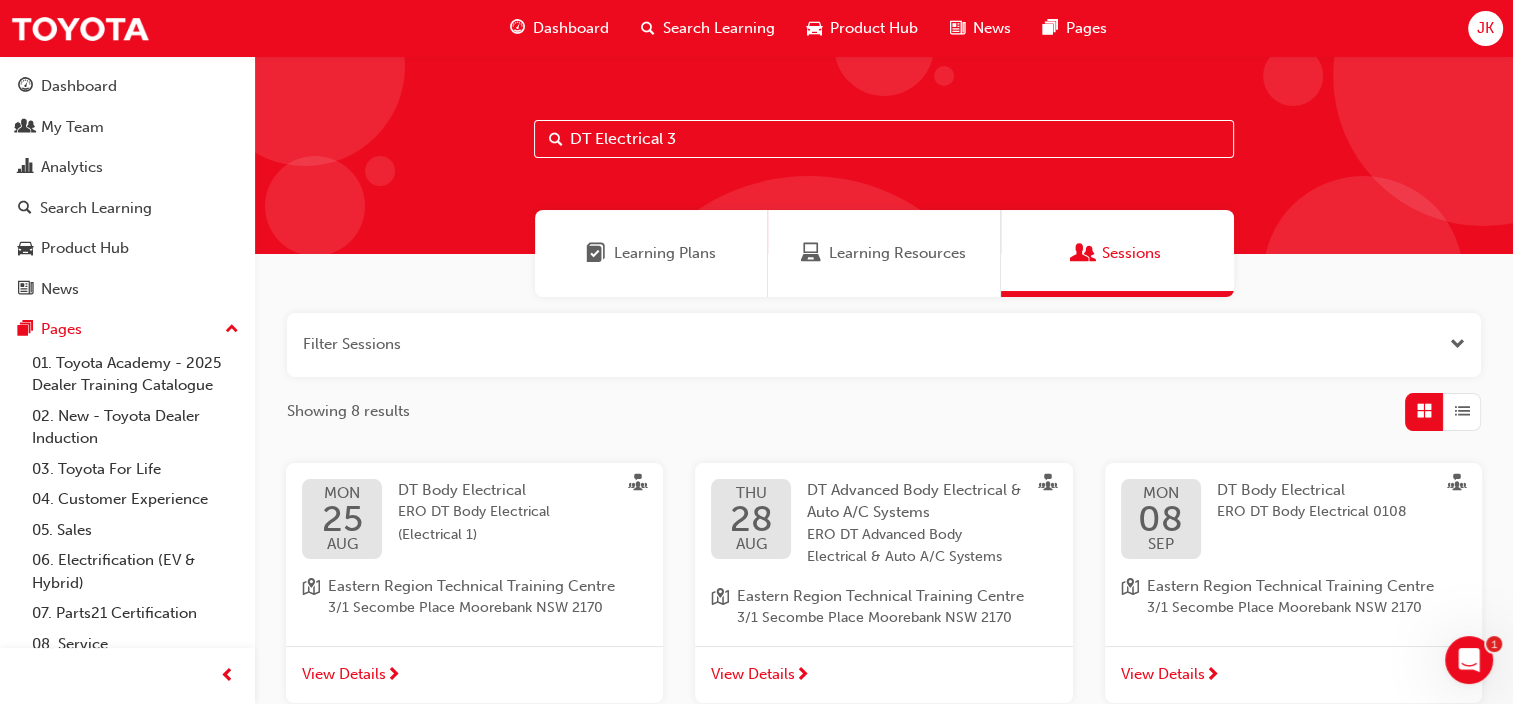 click on "Learning Plans" at bounding box center (665, 253) 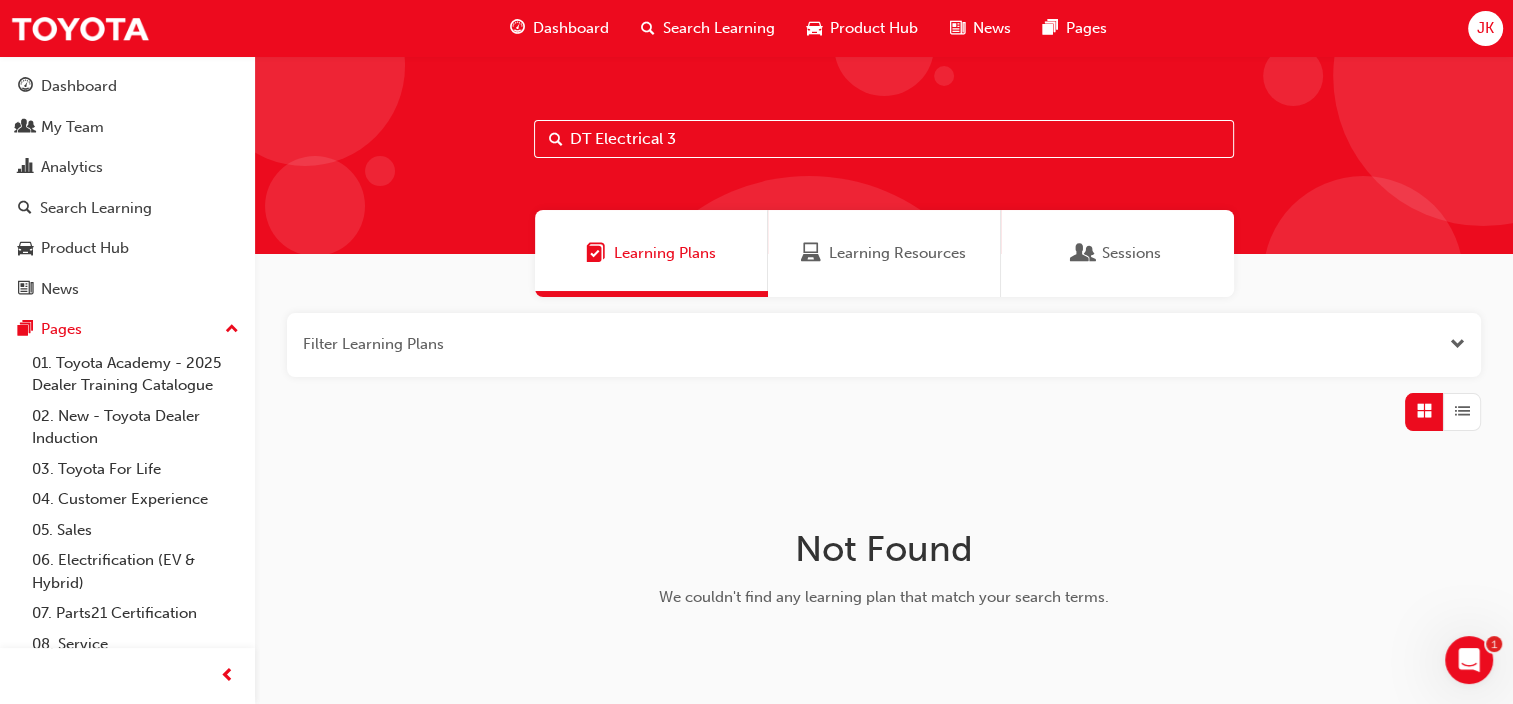 click on "DT Electrical 3" at bounding box center [884, 139] 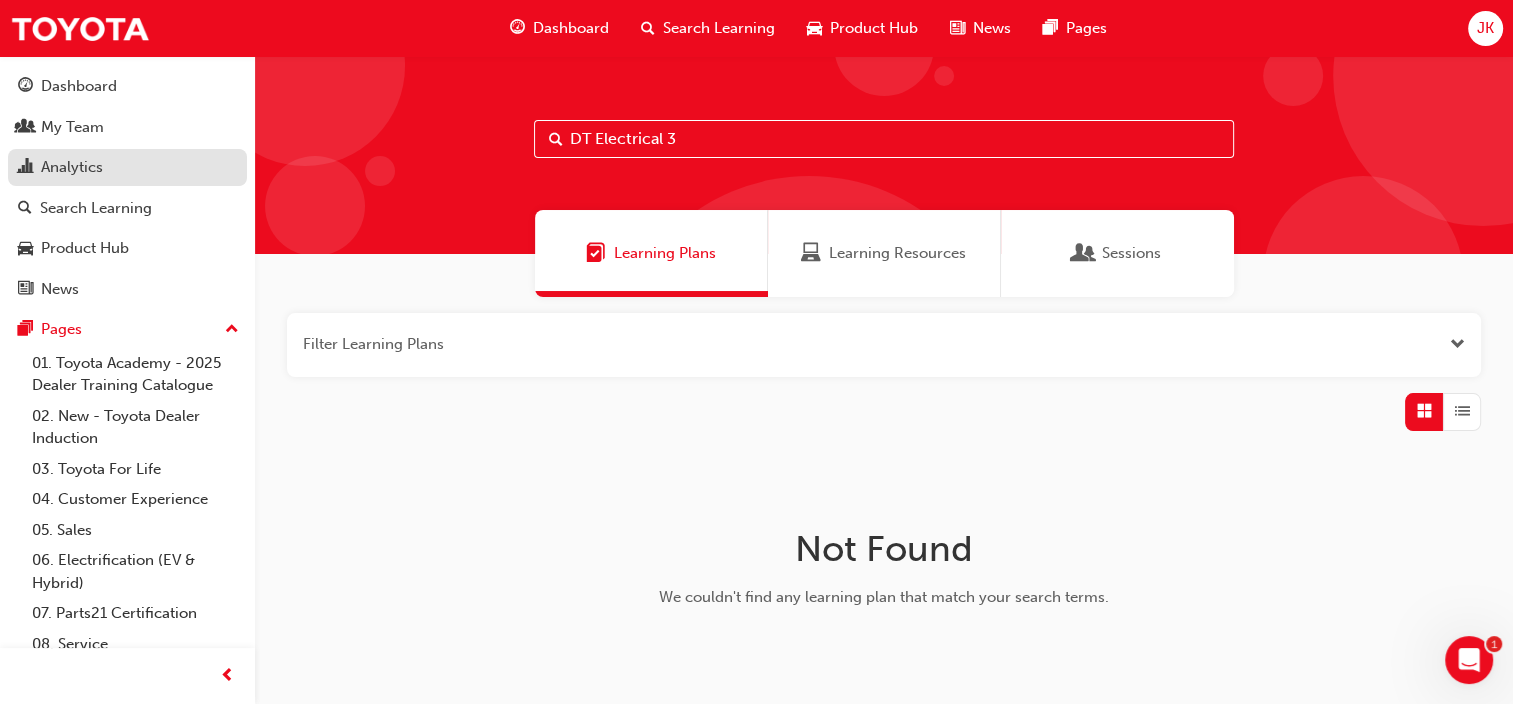 drag, startPoint x: 724, startPoint y: 146, endPoint x: 103, endPoint y: 150, distance: 621.0129 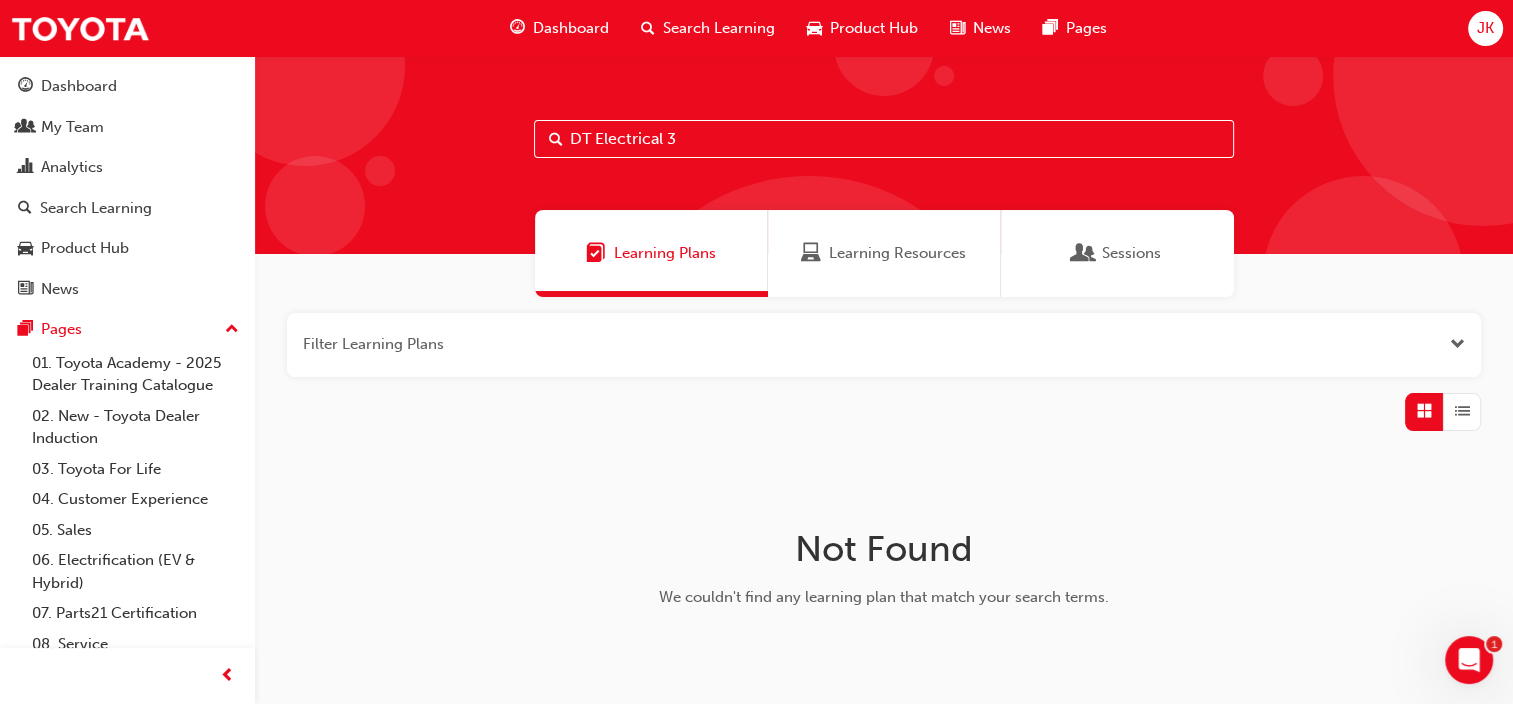 click on "Search Learning" at bounding box center [719, 28] 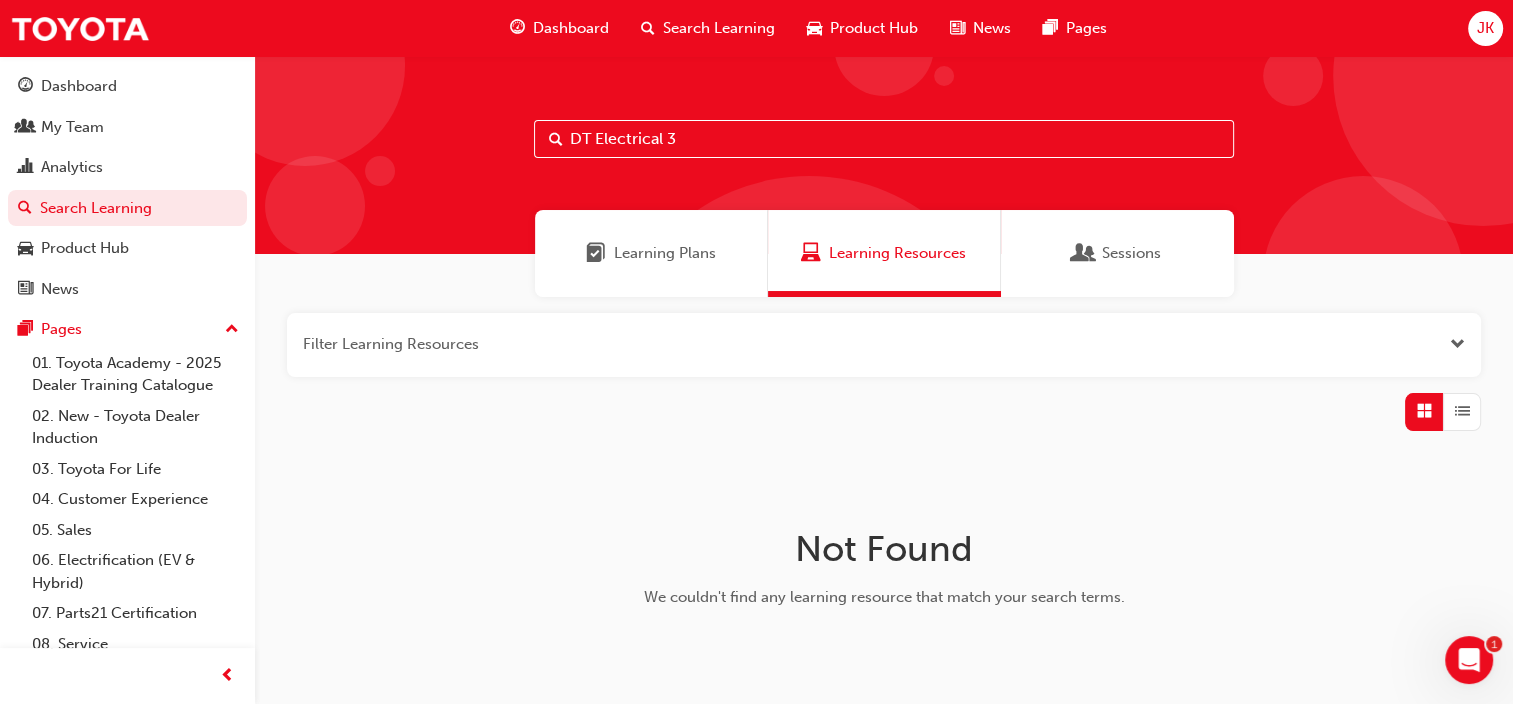 drag, startPoint x: 638, startPoint y: 142, endPoint x: 648, endPoint y: 136, distance: 11.661903 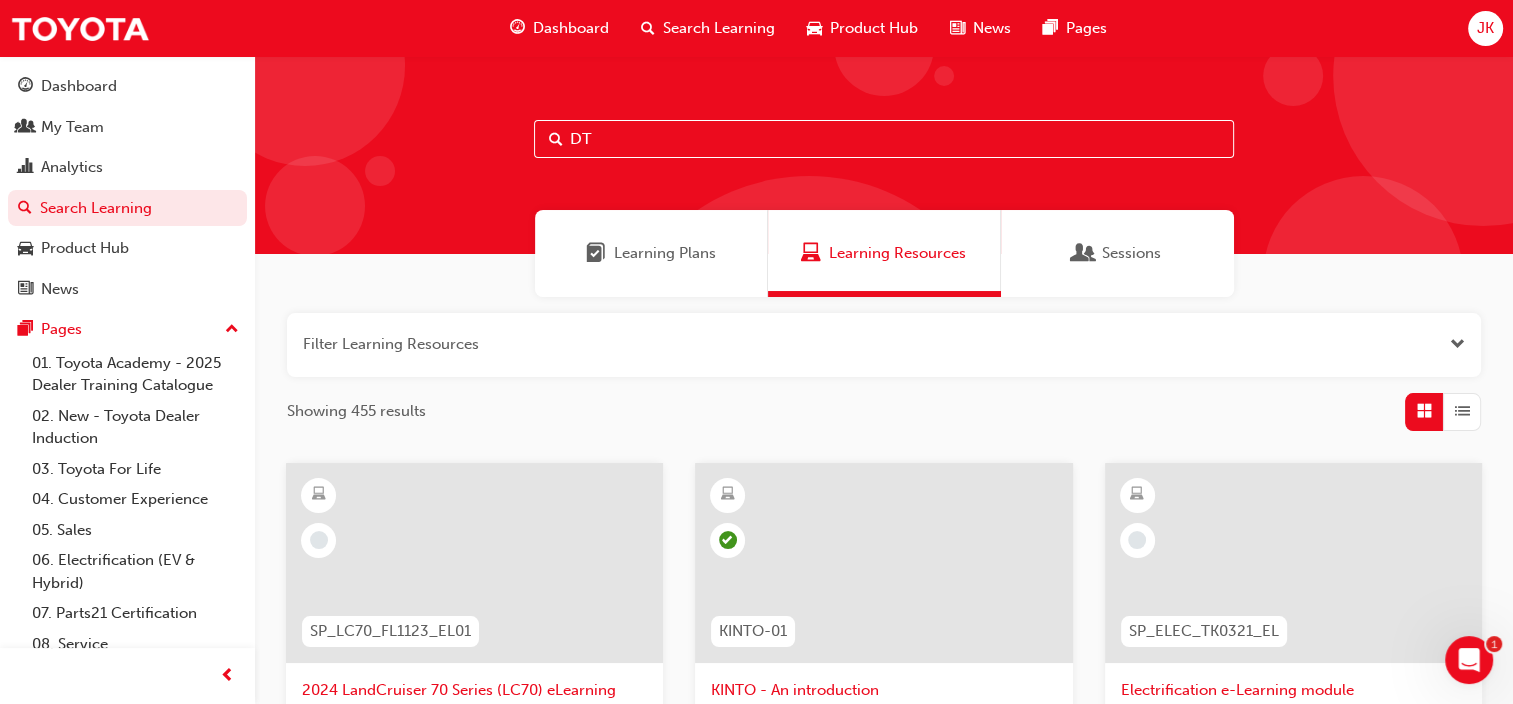 type on "DT" 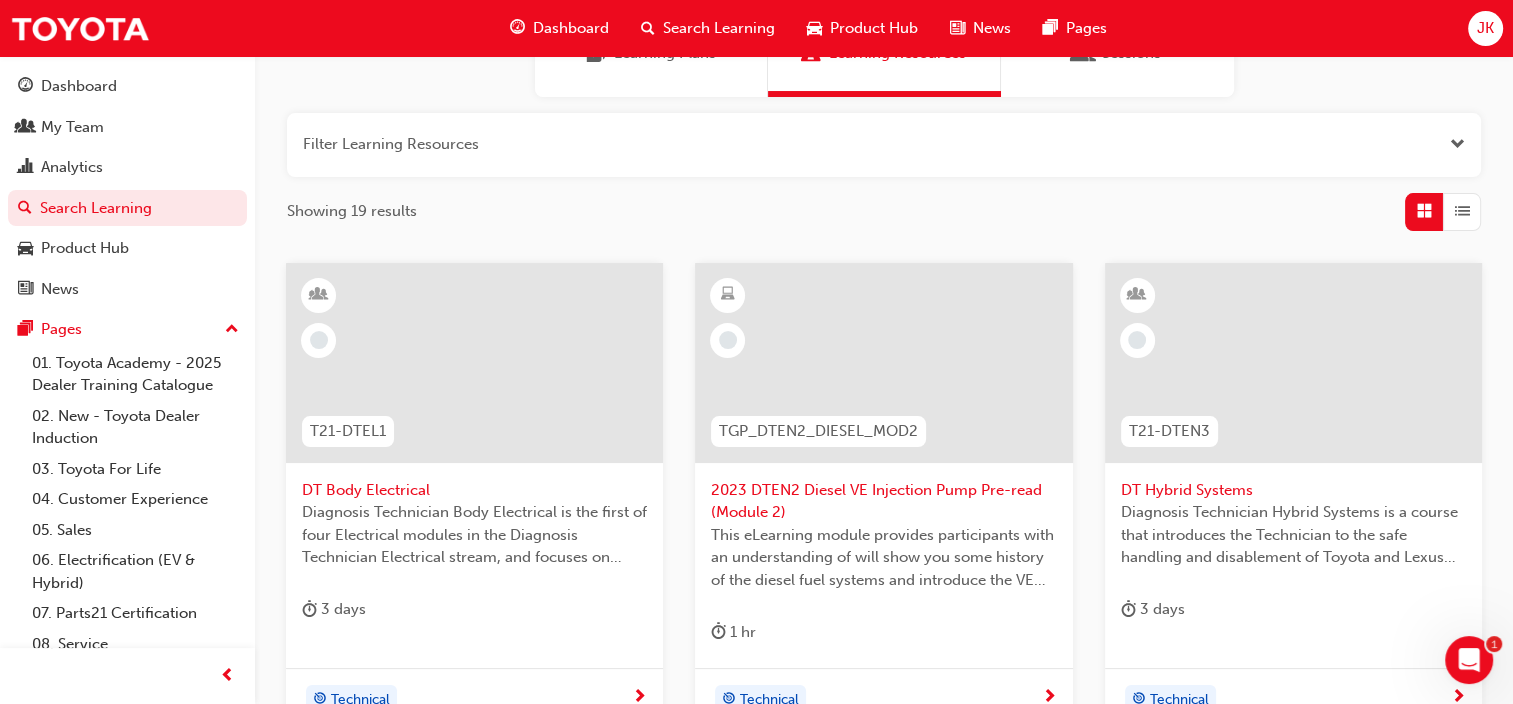 scroll, scrollTop: 300, scrollLeft: 0, axis: vertical 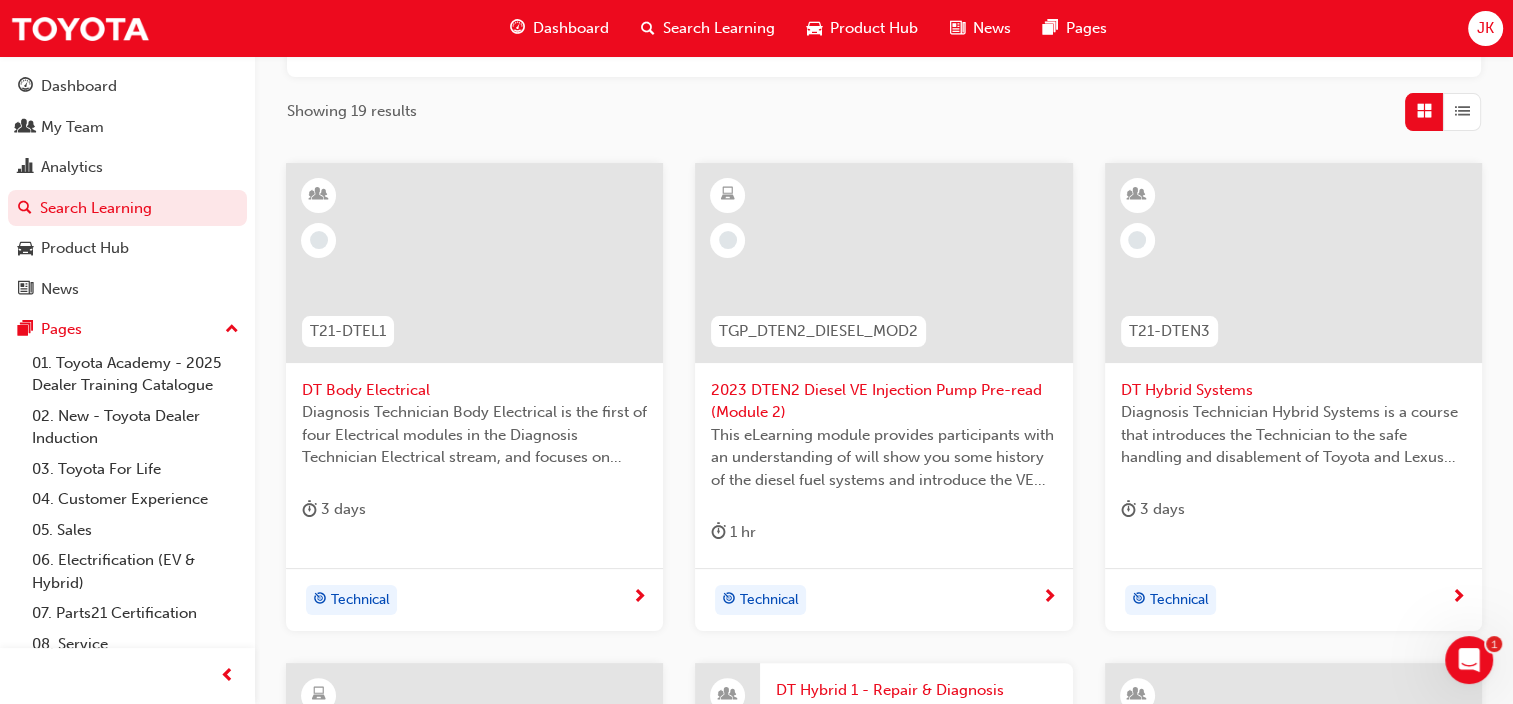 click on "DT Body Electrical" at bounding box center [474, 390] 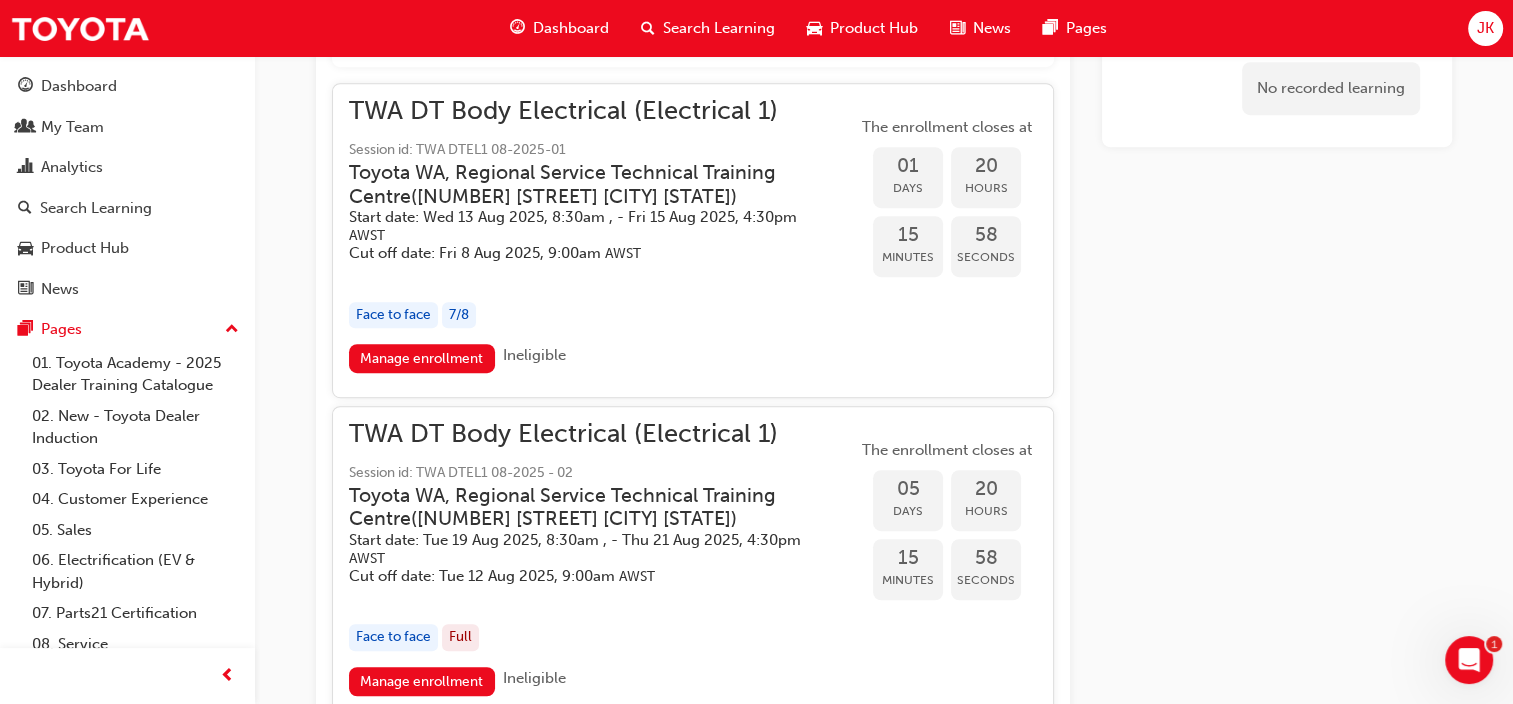 scroll, scrollTop: 706, scrollLeft: 0, axis: vertical 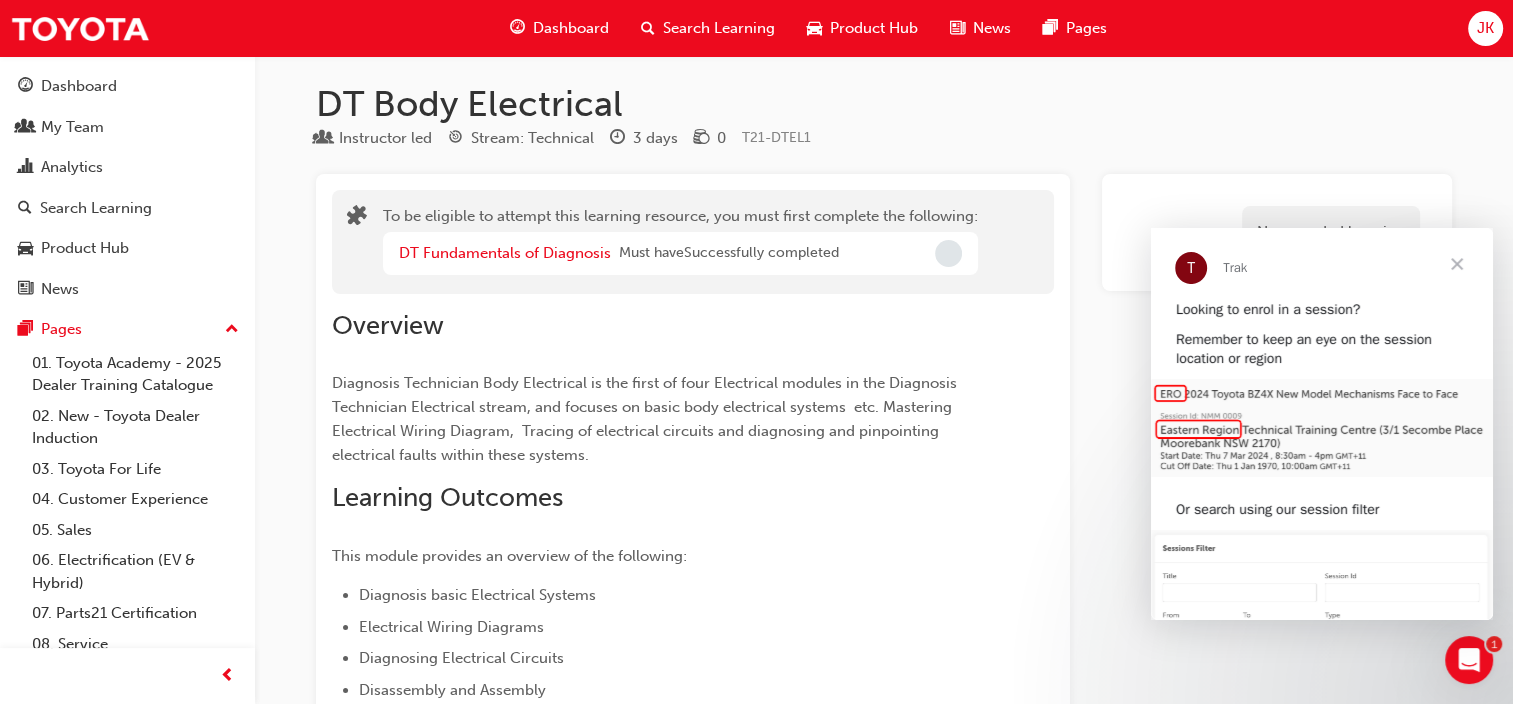 click at bounding box center [1457, 264] 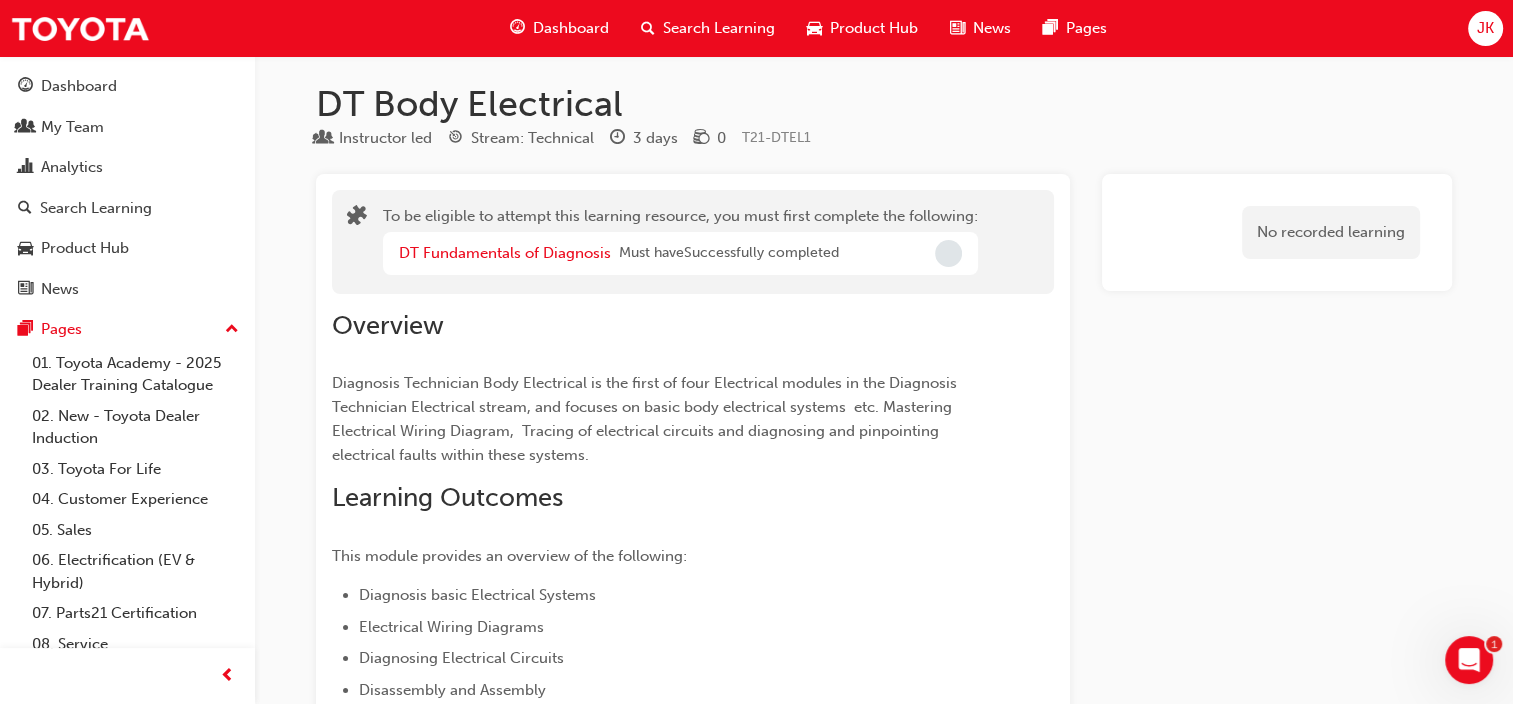 click on "Search Learning" at bounding box center [708, 28] 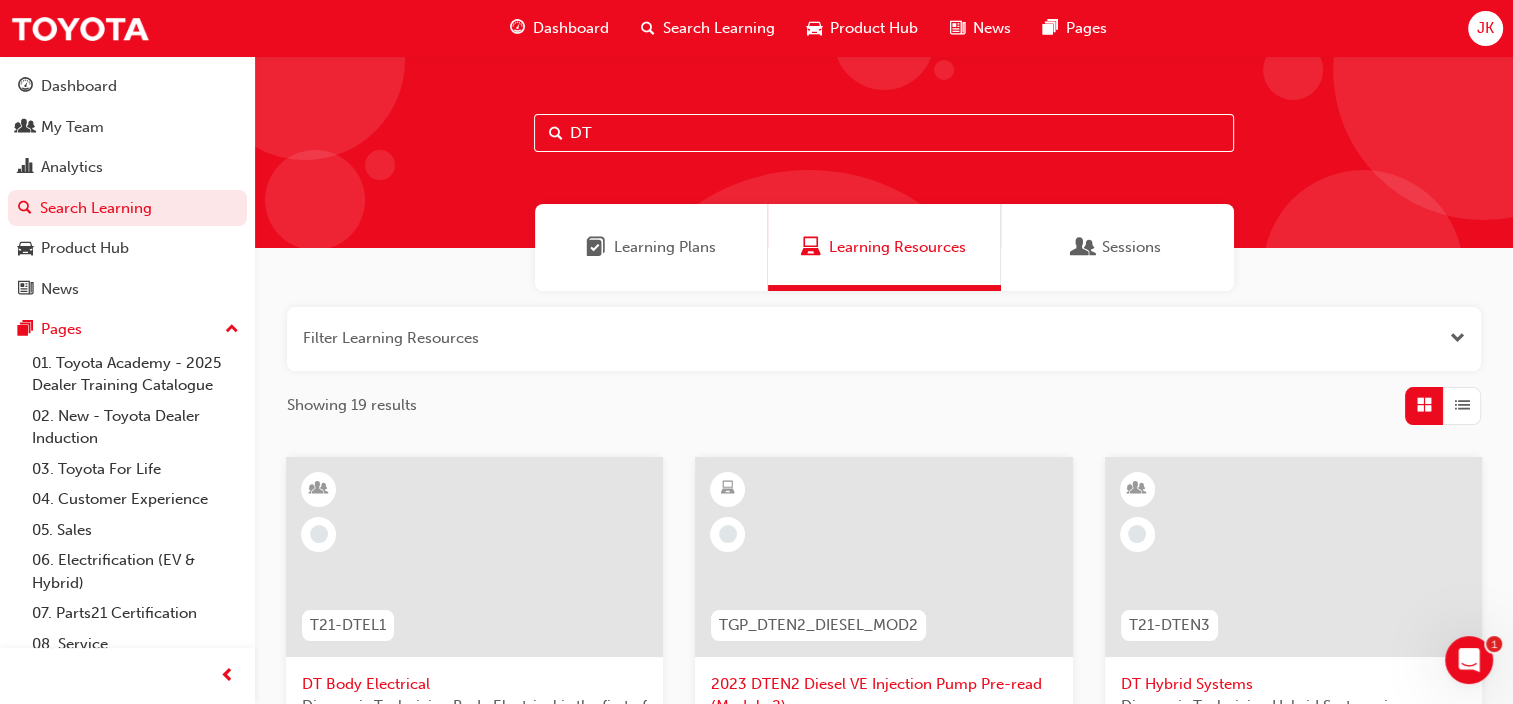 click on "DT" at bounding box center (884, 133) 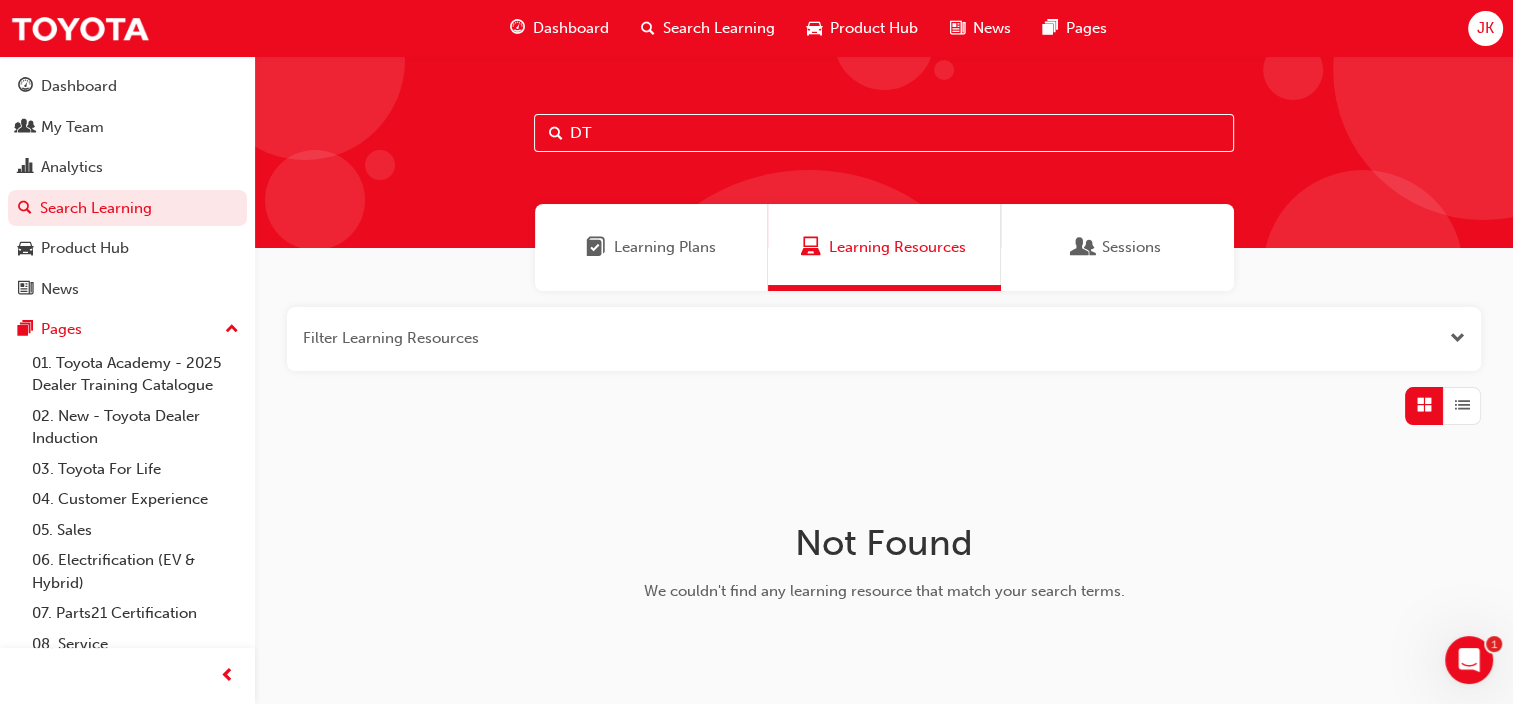 type on "D" 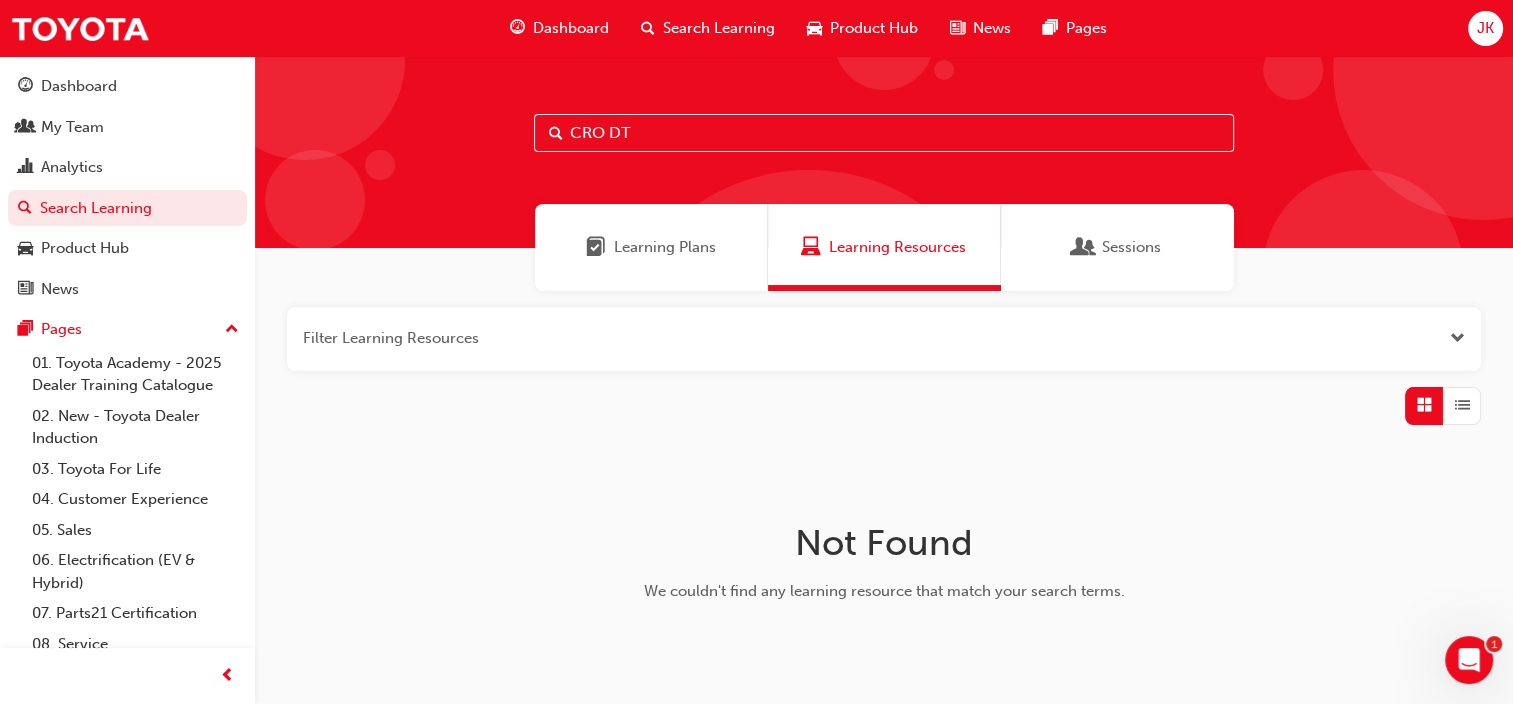 click on "Learning Plans" at bounding box center (651, 247) 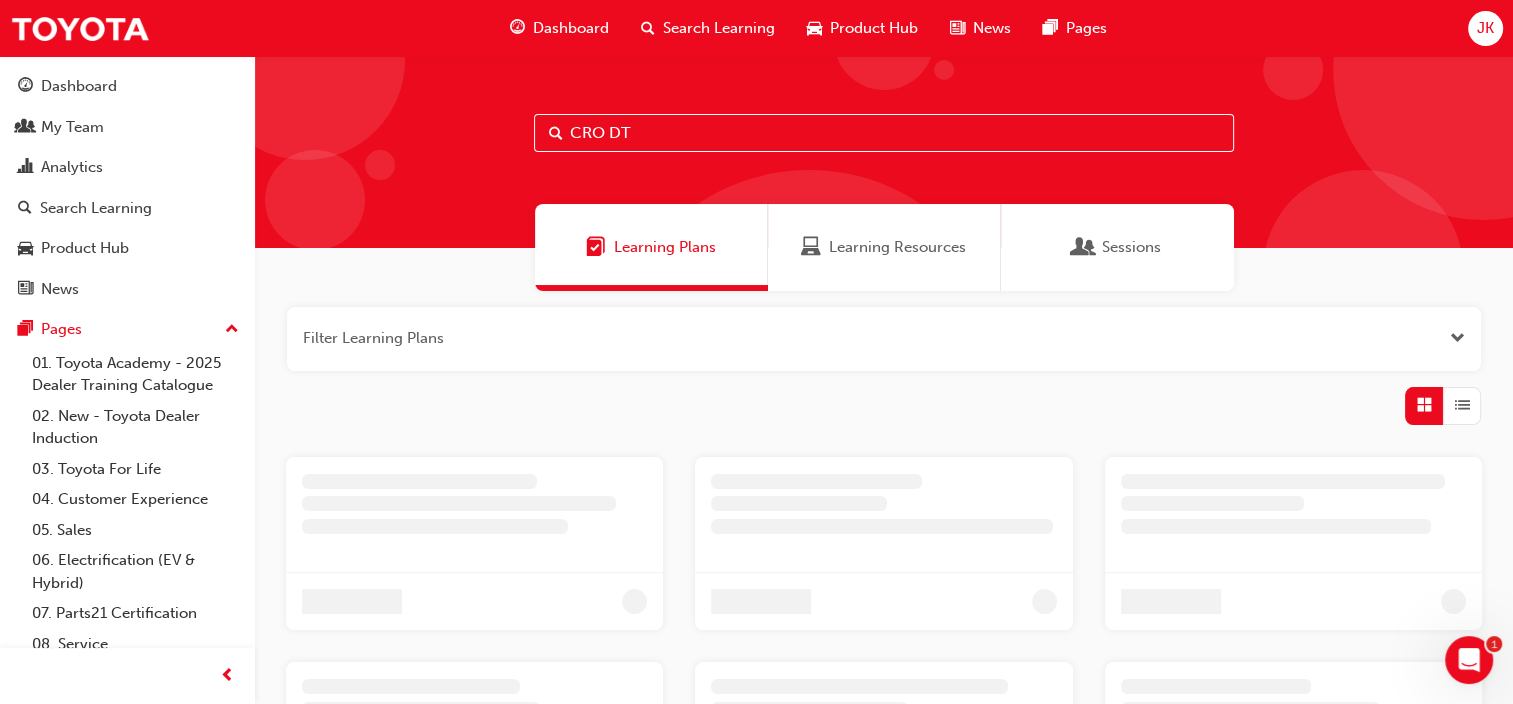 scroll, scrollTop: 0, scrollLeft: 0, axis: both 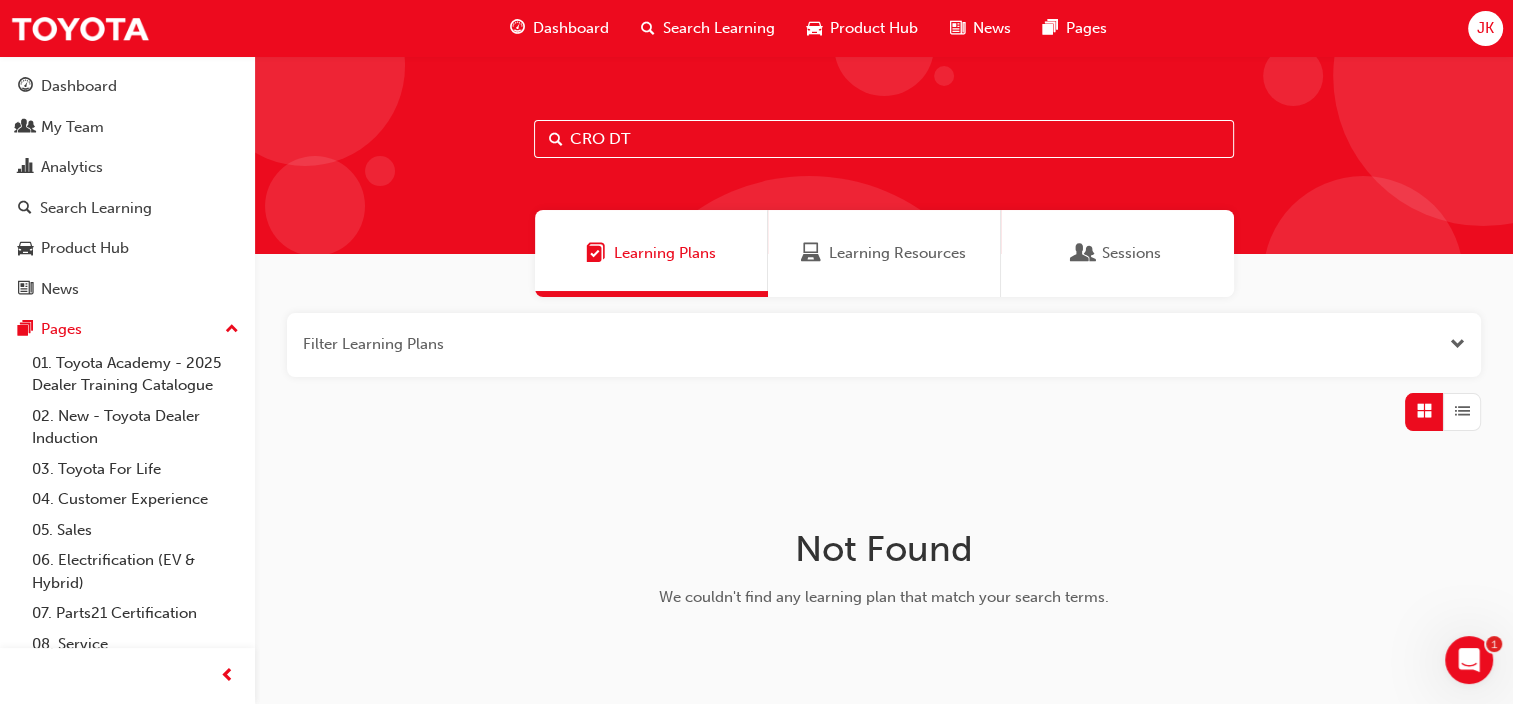 click on "CRO DT" at bounding box center [884, 139] 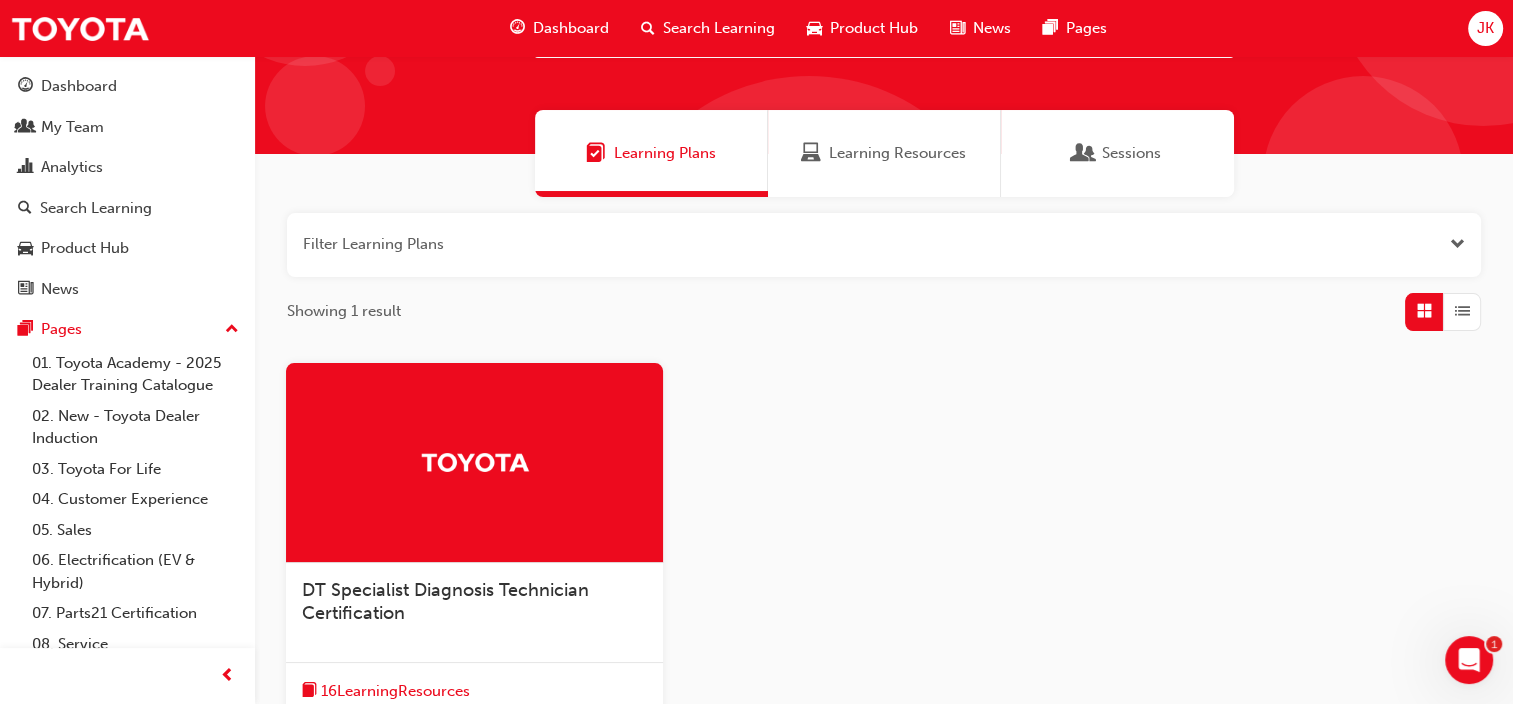 scroll, scrollTop: 300, scrollLeft: 0, axis: vertical 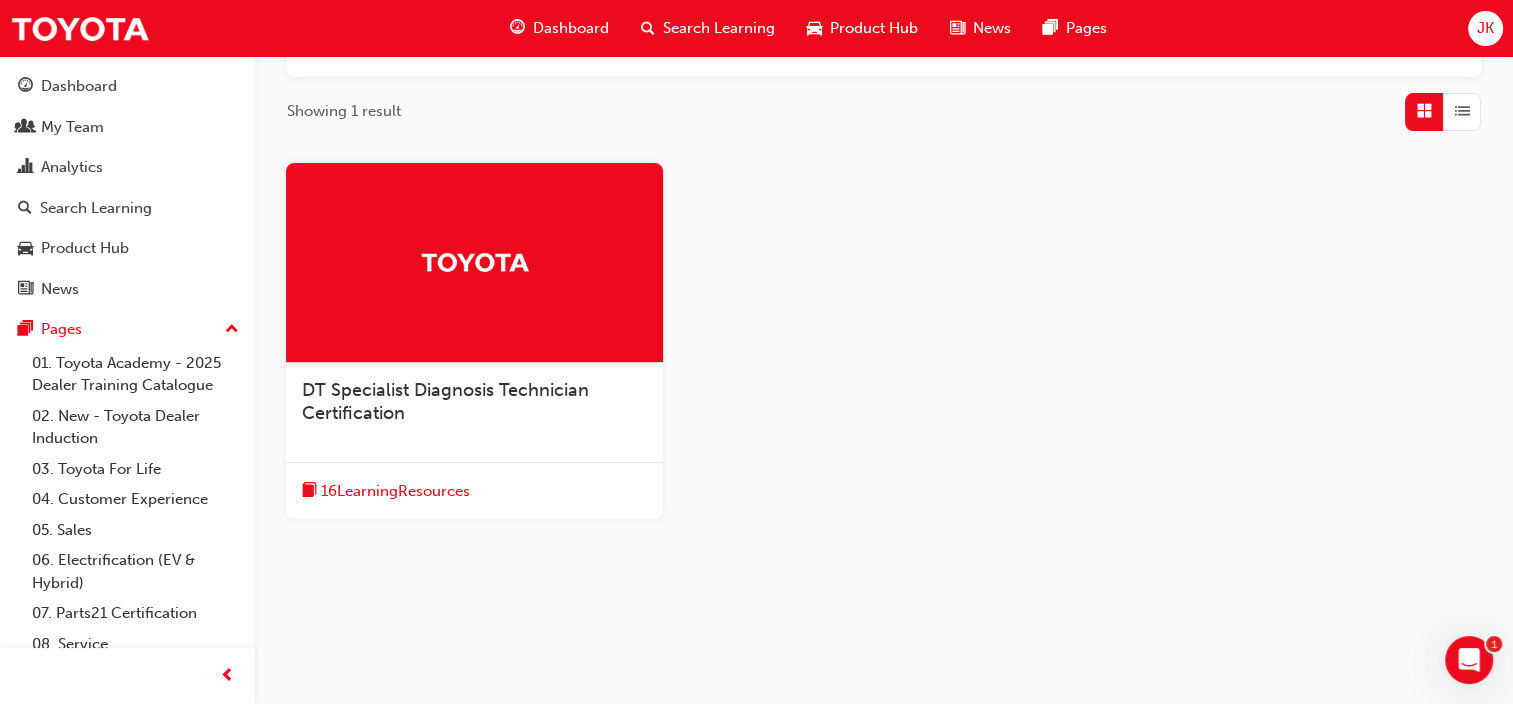 type on "DT" 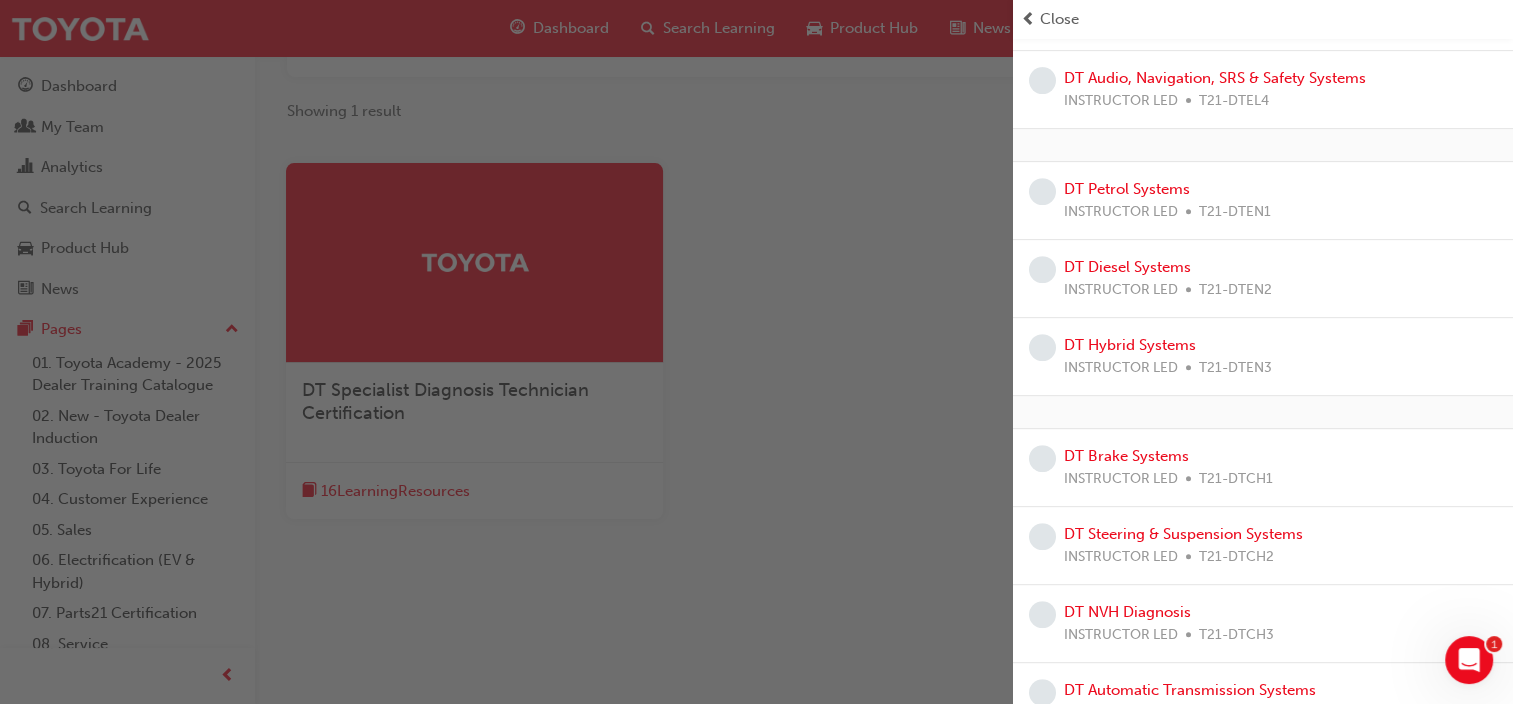 scroll, scrollTop: 832, scrollLeft: 0, axis: vertical 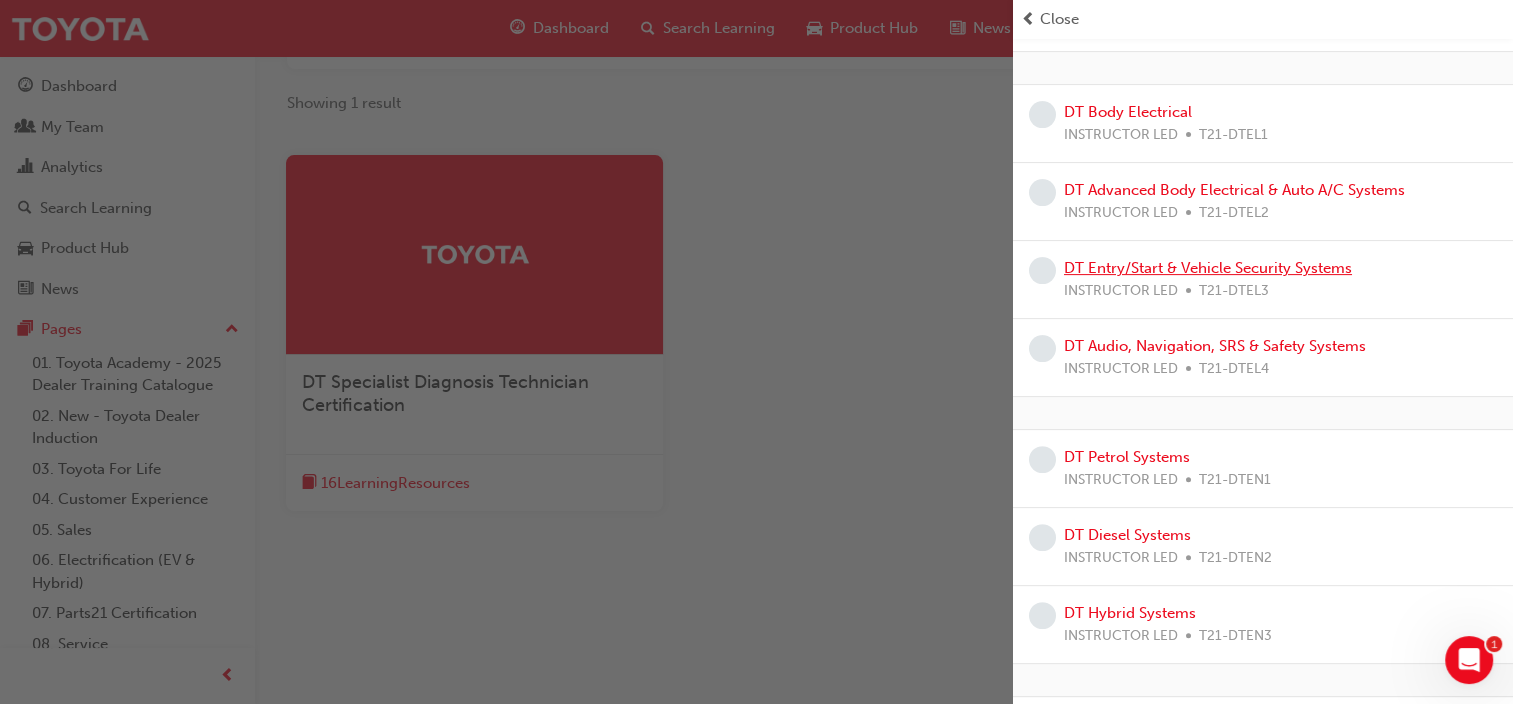 click on "DT Entry/Start & Vehicle Security Systems" at bounding box center (1208, 268) 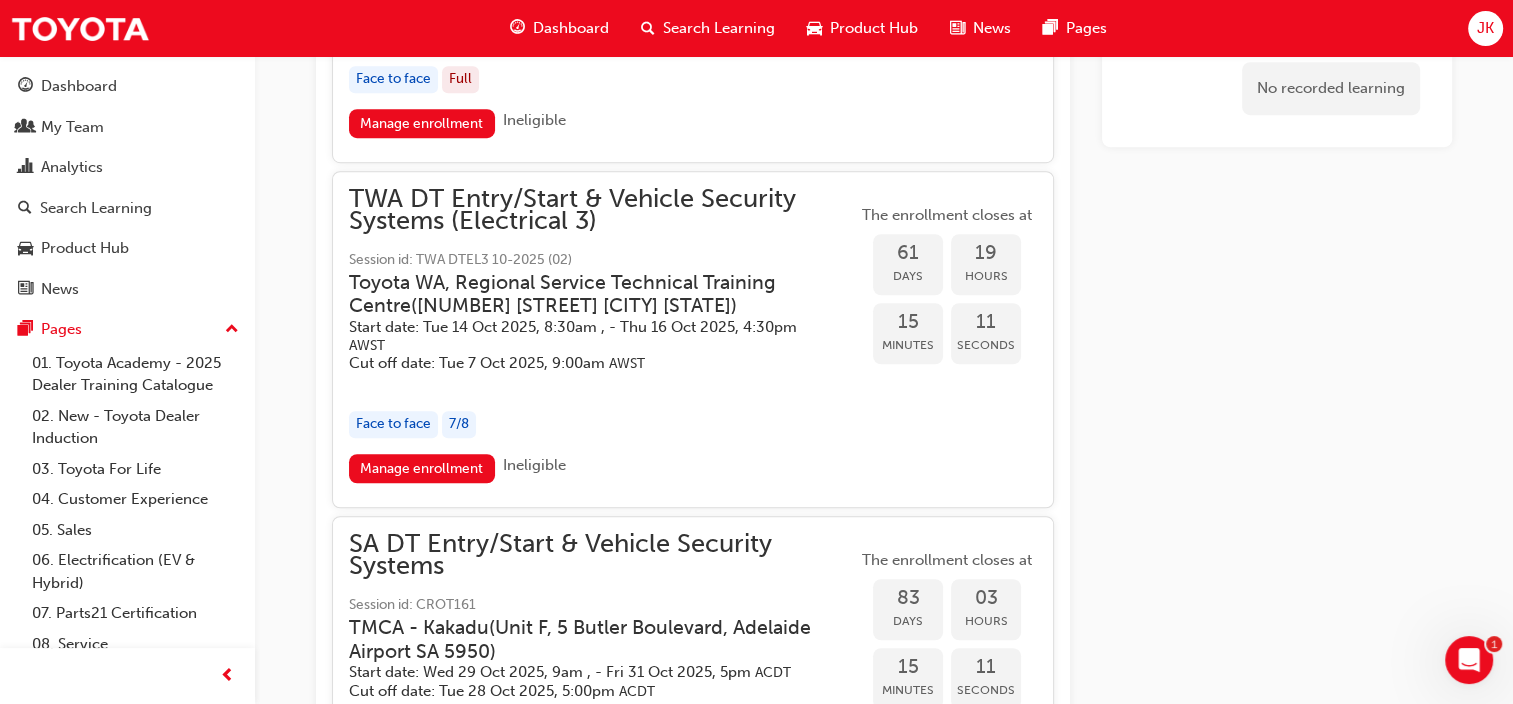 scroll, scrollTop: 1570, scrollLeft: 0, axis: vertical 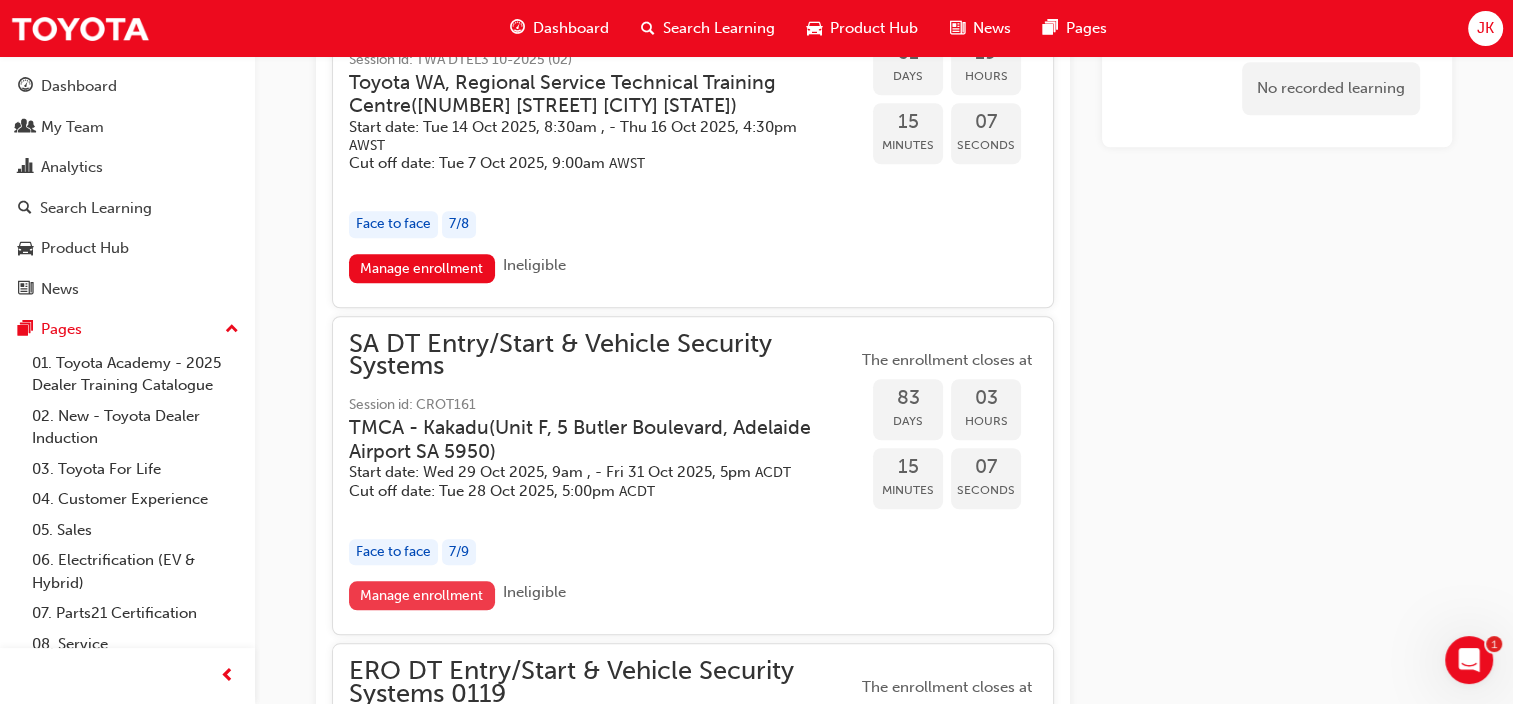 click on "Manage enrollment" at bounding box center (422, 595) 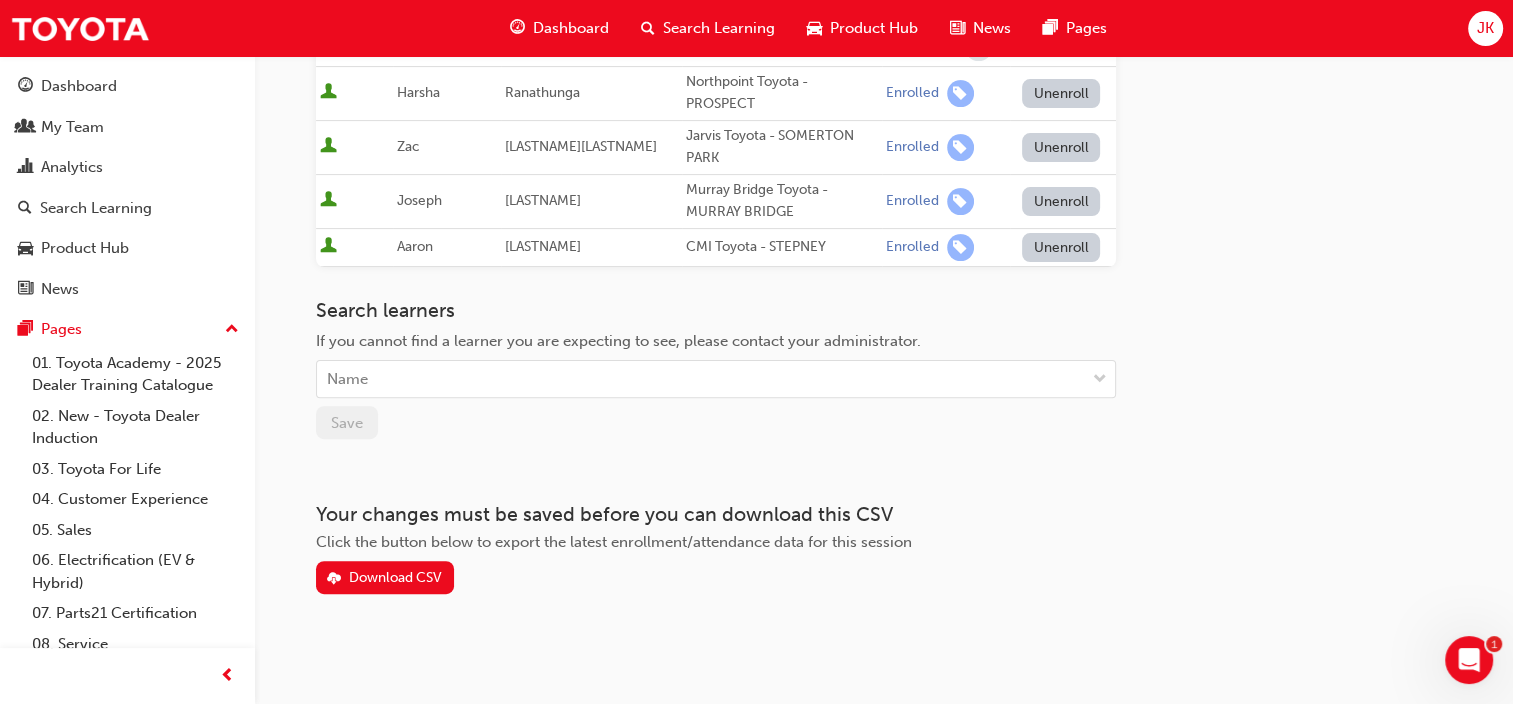 scroll, scrollTop: 0, scrollLeft: 0, axis: both 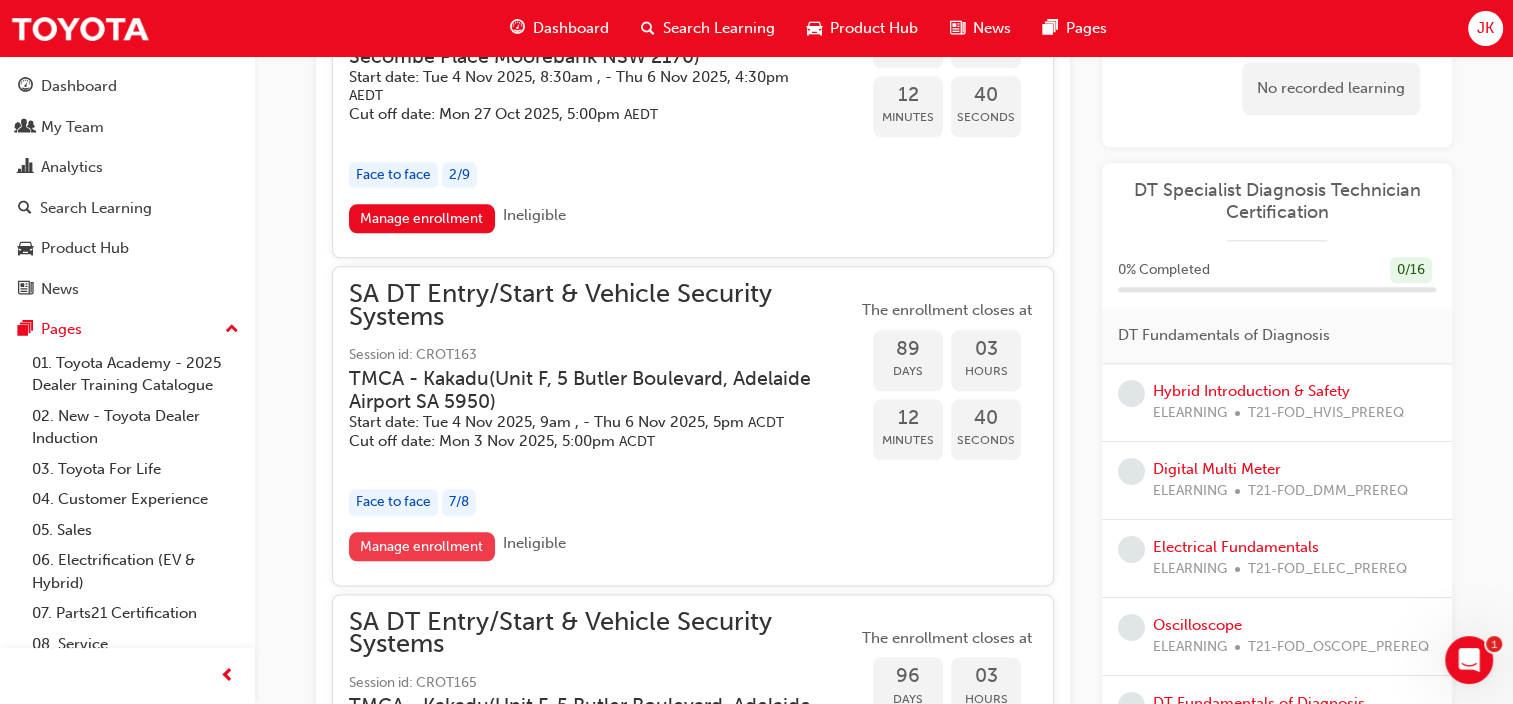 click on "Manage enrollment" at bounding box center [422, 546] 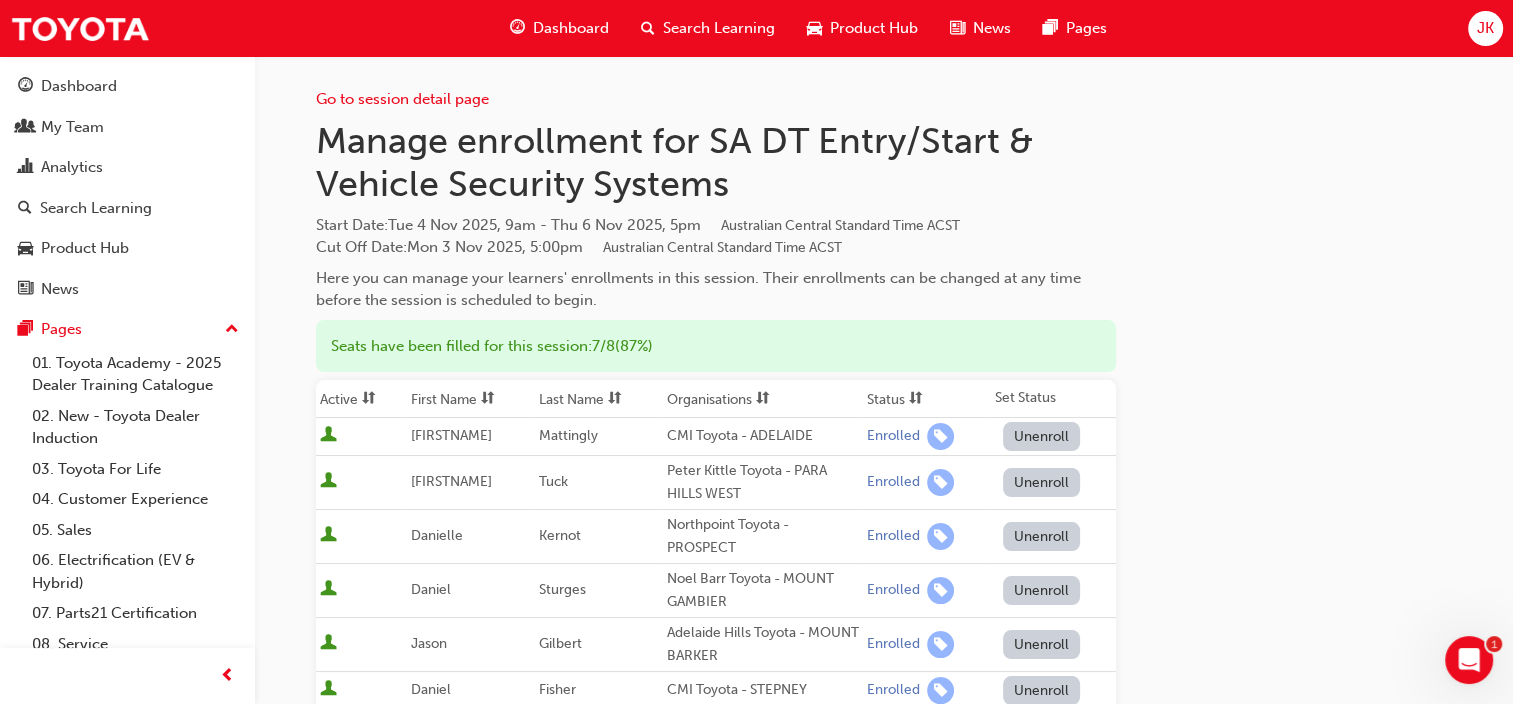 scroll, scrollTop: 100, scrollLeft: 0, axis: vertical 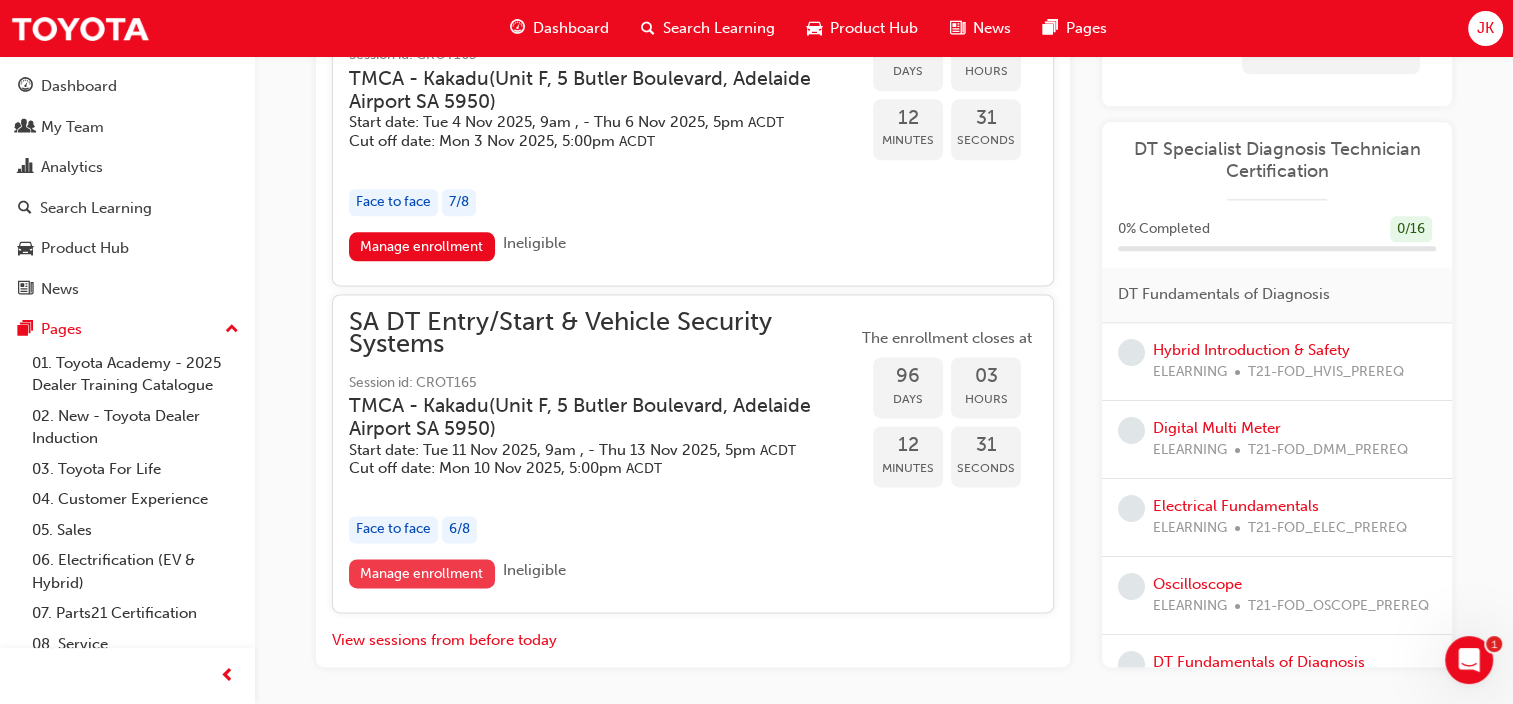 click on "Manage enrollment" at bounding box center (422, 573) 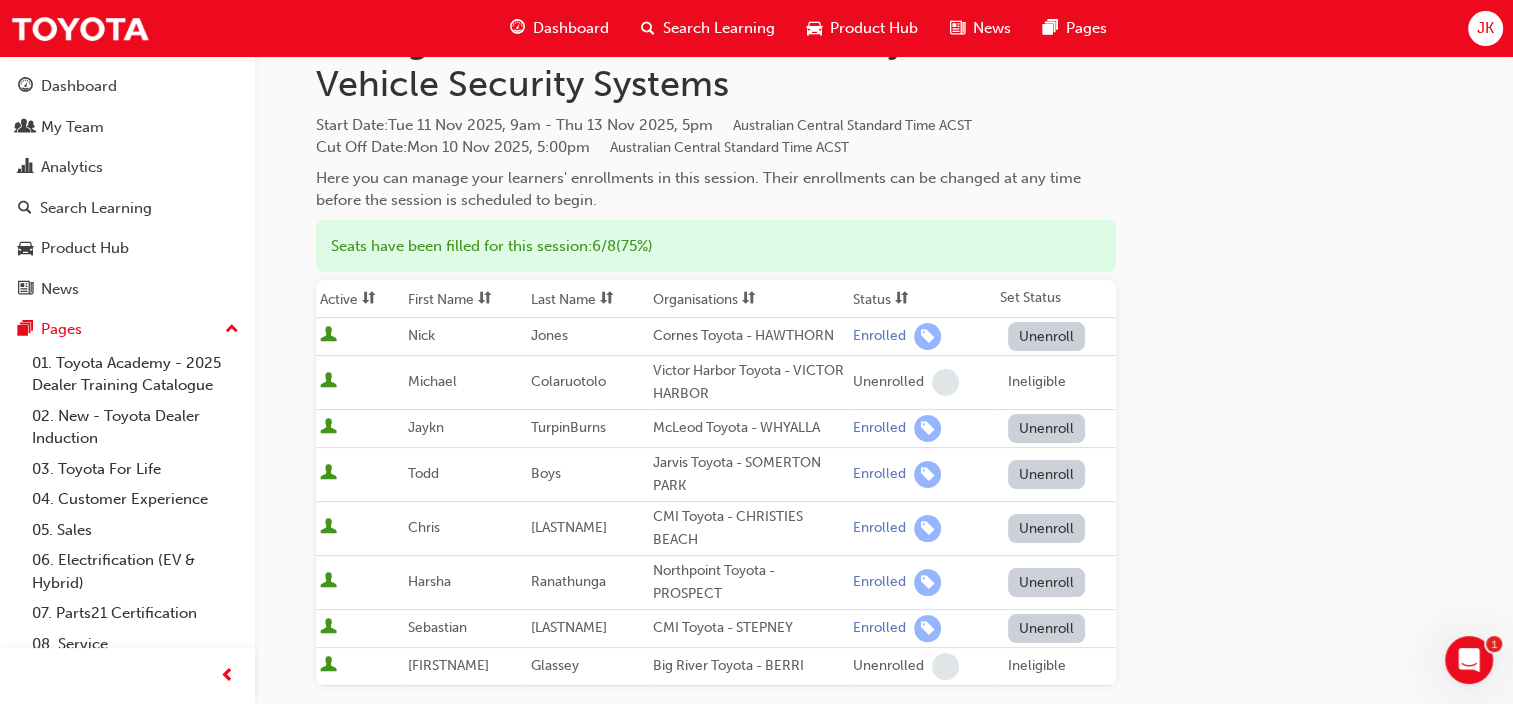scroll, scrollTop: 200, scrollLeft: 0, axis: vertical 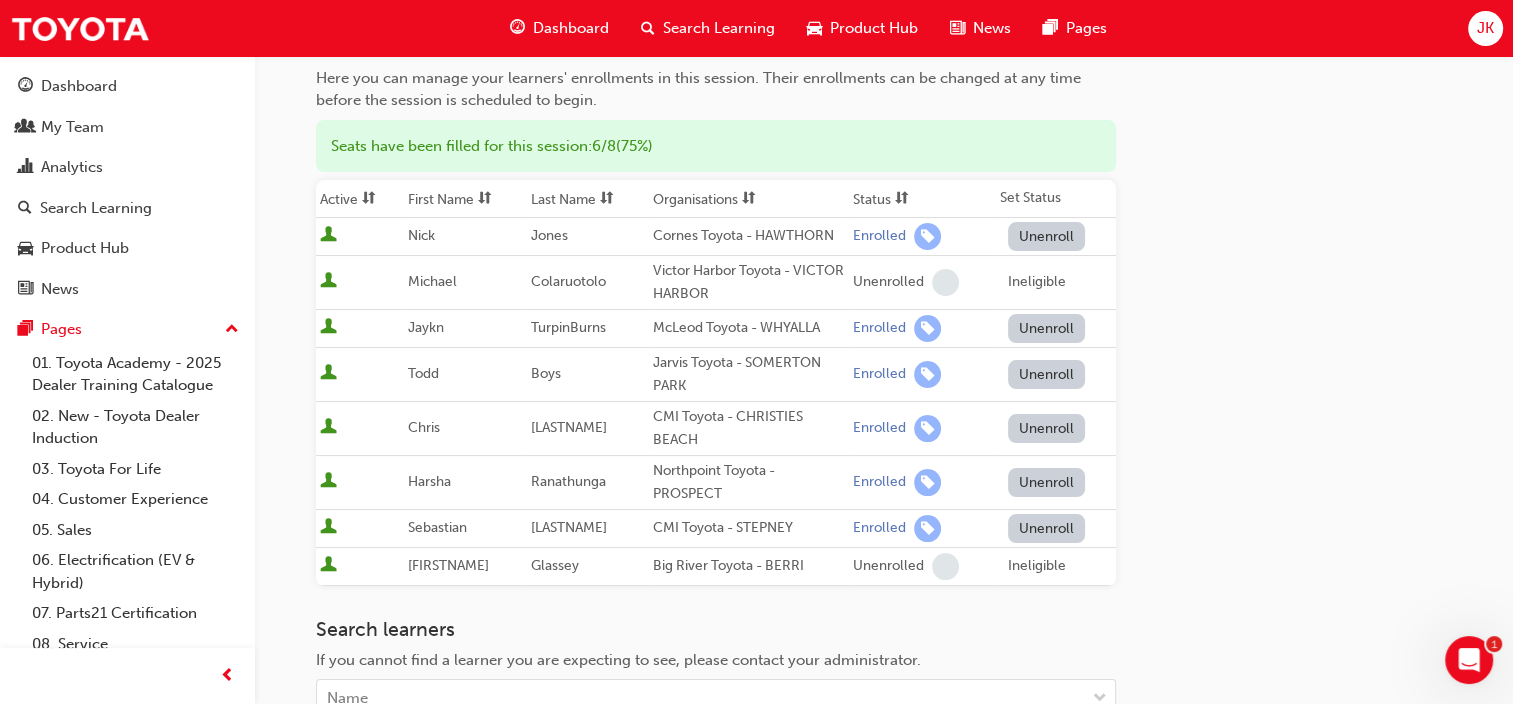 click on "Unenroll" at bounding box center (1047, 482) 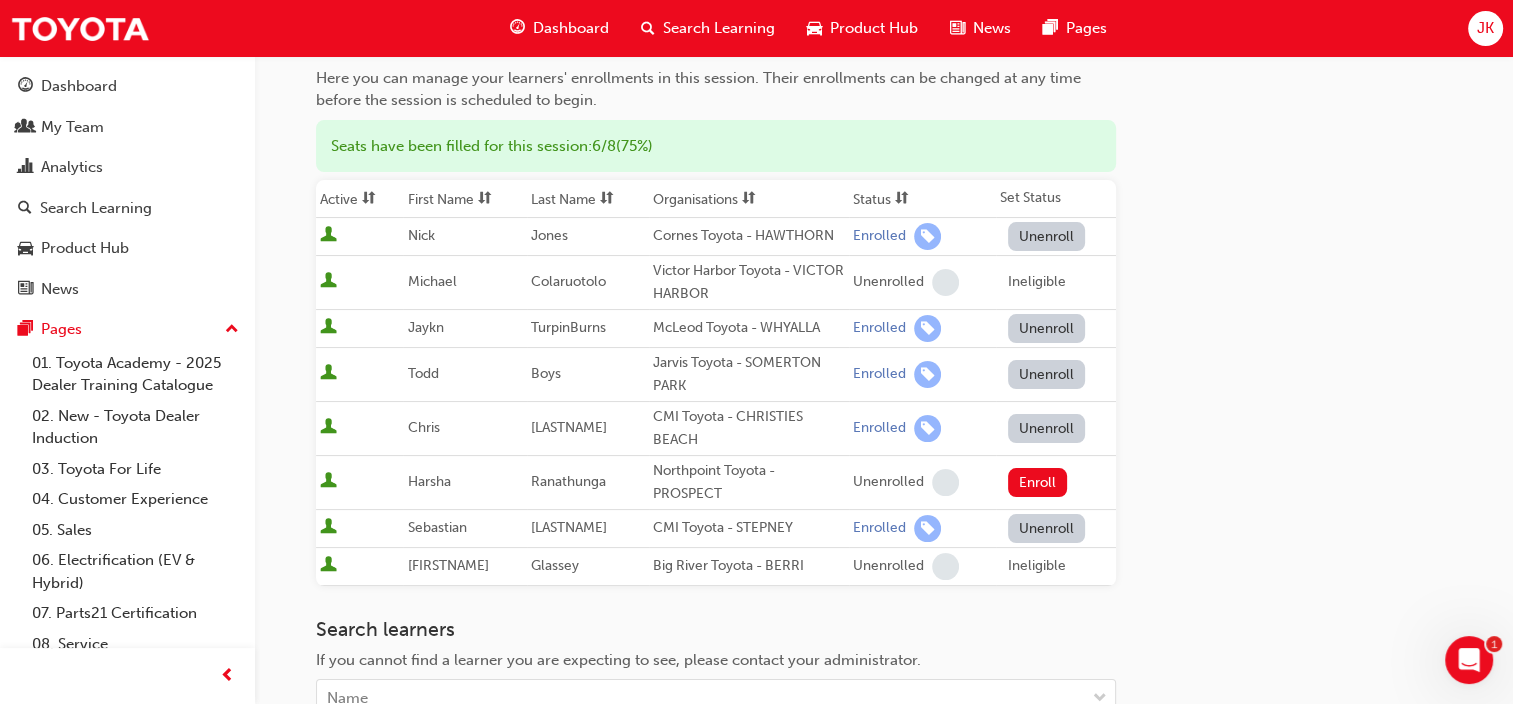scroll, scrollTop: 400, scrollLeft: 0, axis: vertical 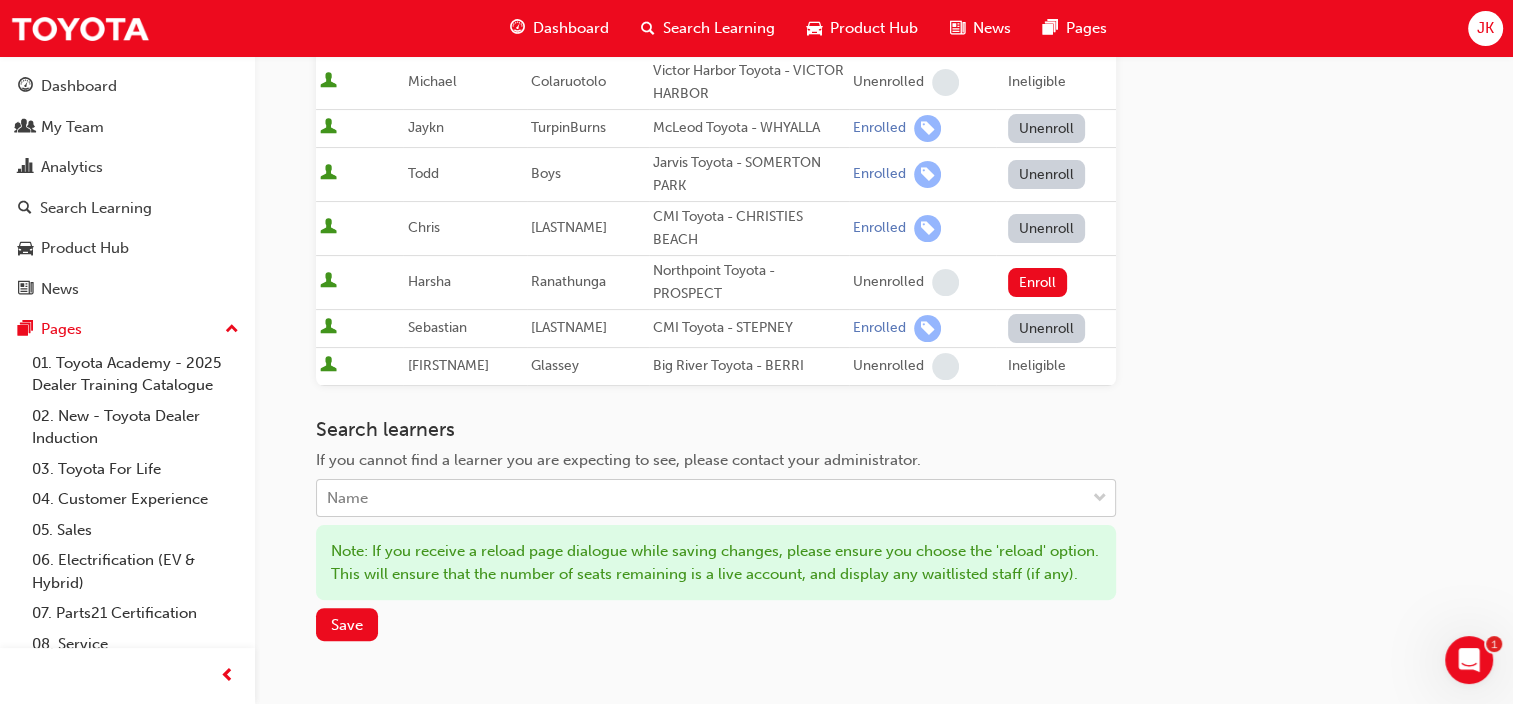 click on "Name" at bounding box center (701, 498) 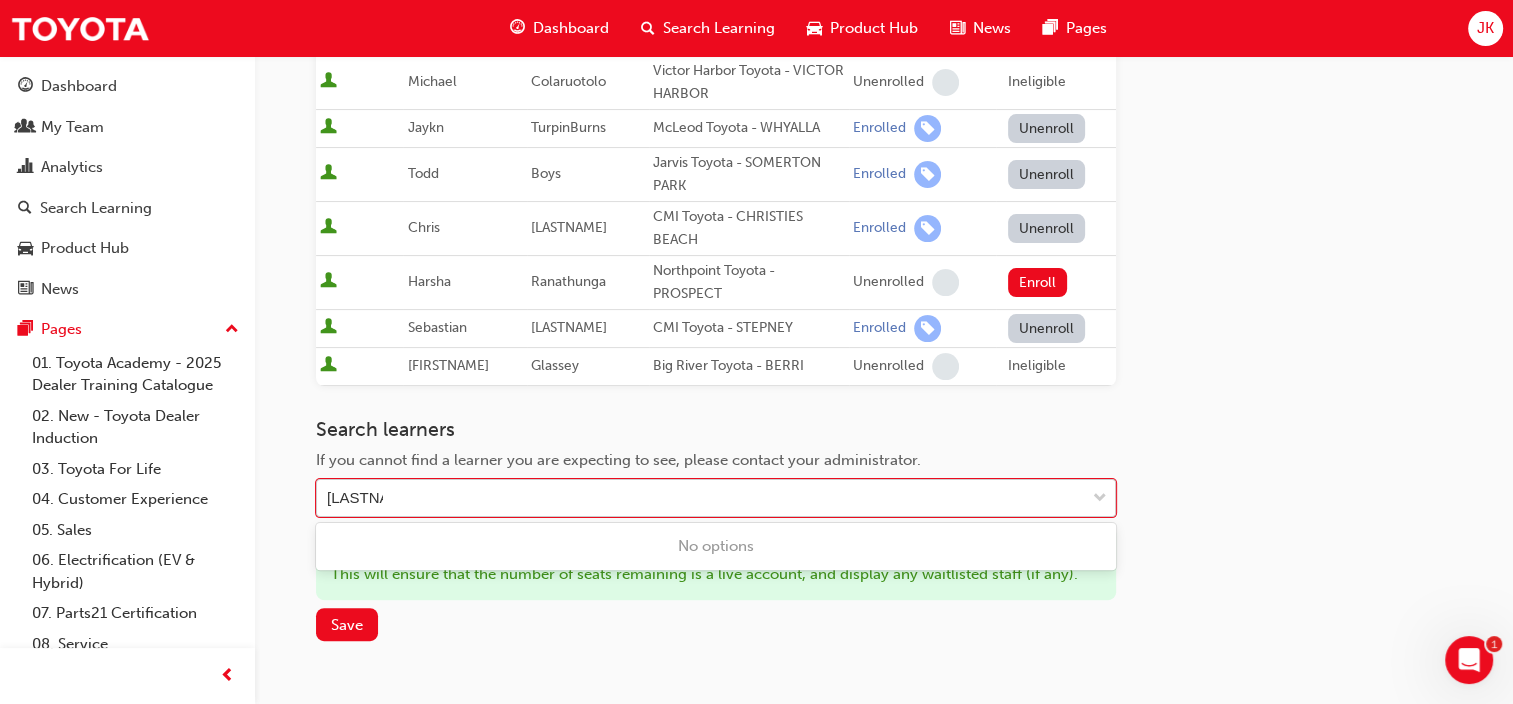 type on "[LASTNAME]" 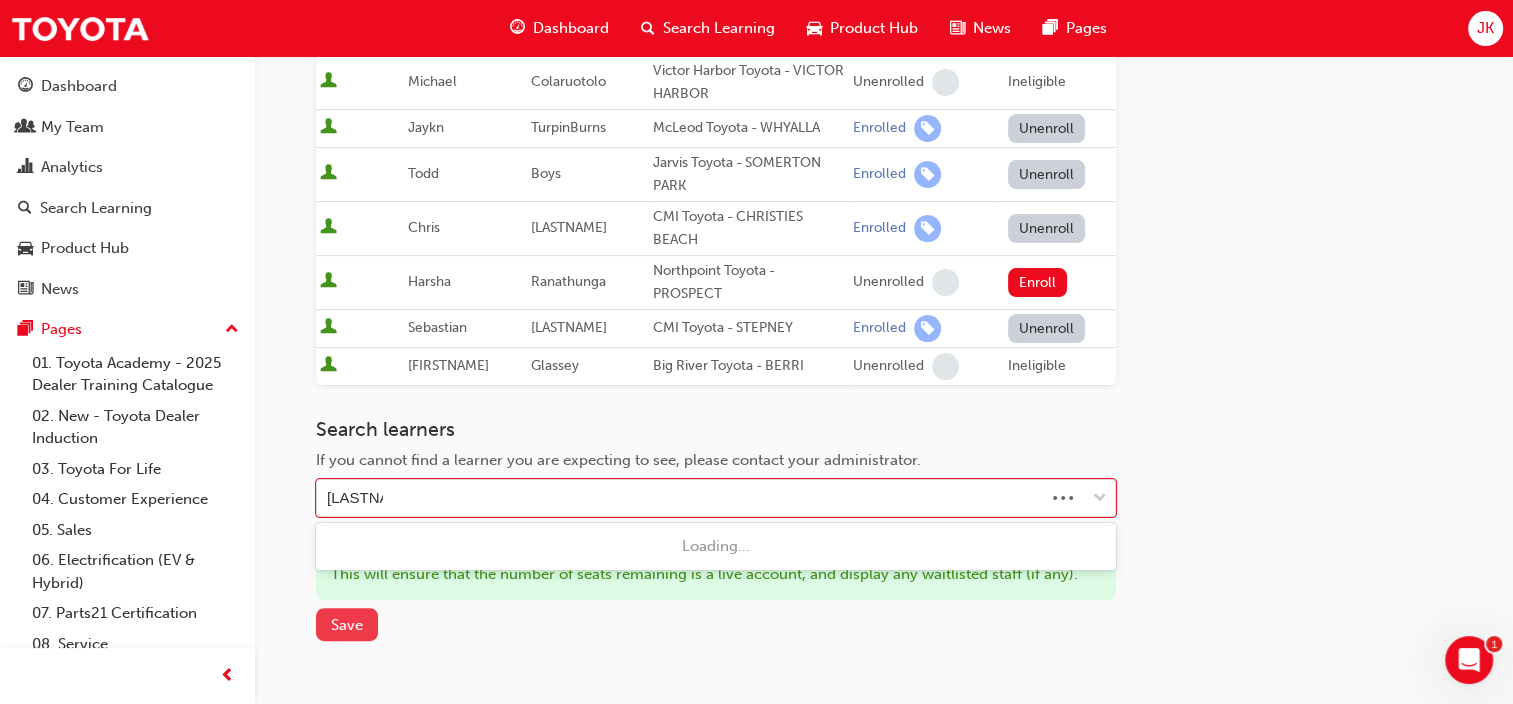 type 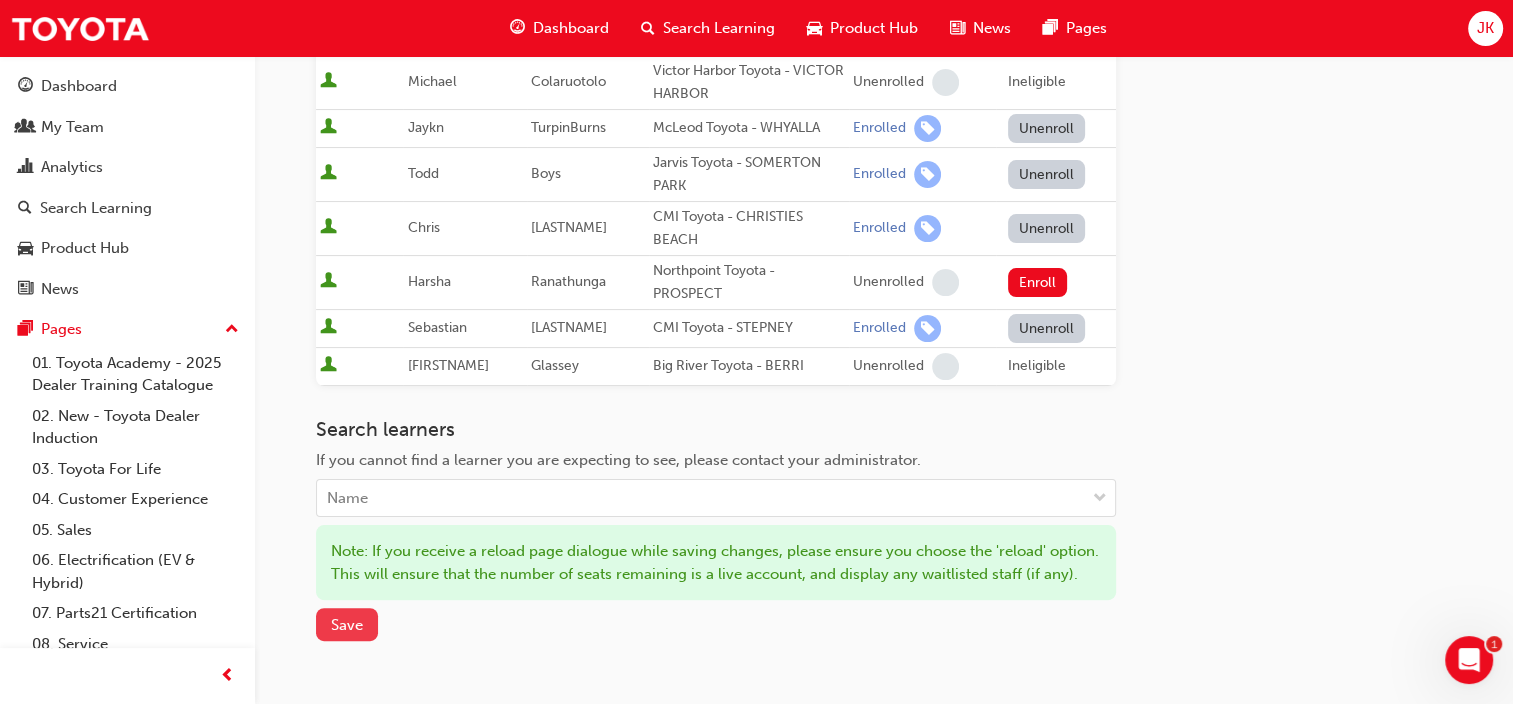 click on "Save" at bounding box center (347, 625) 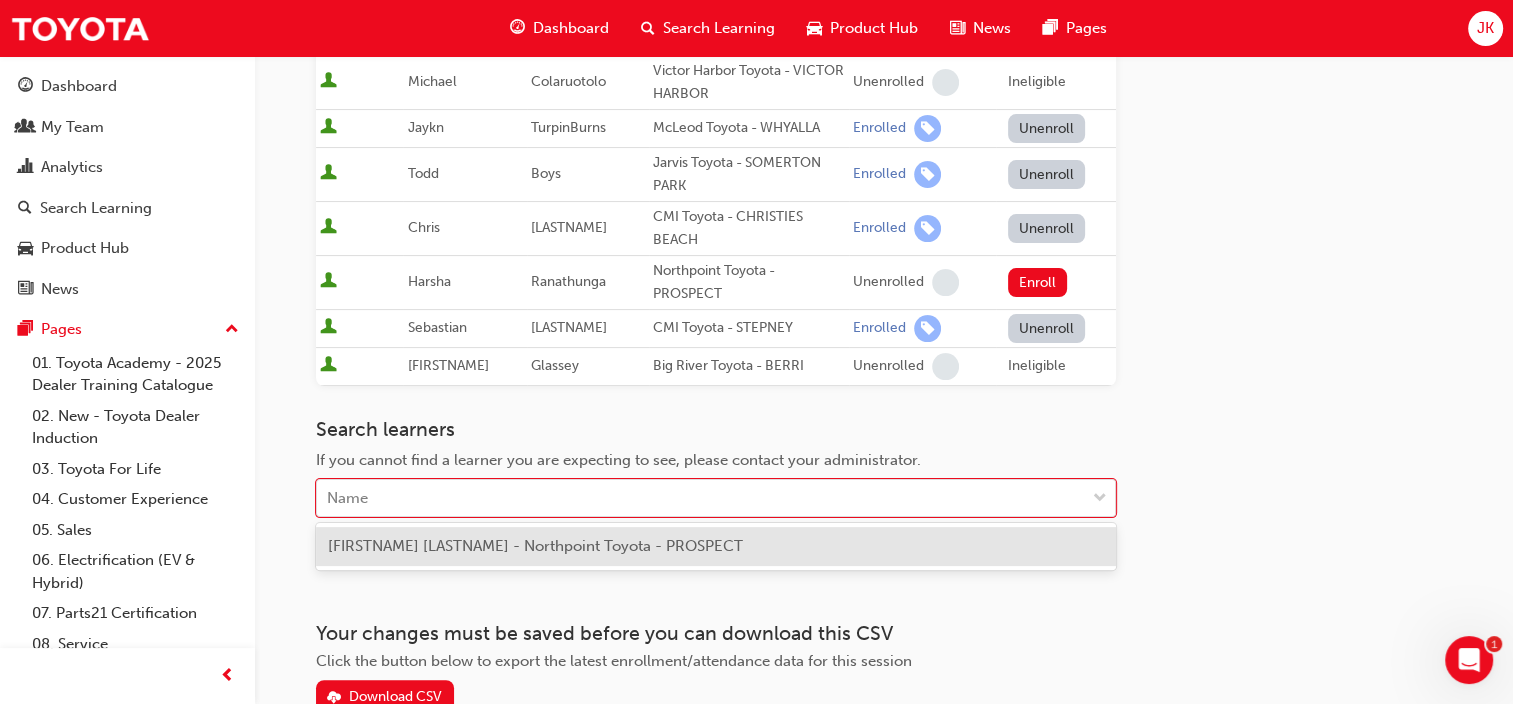 click on "Name" at bounding box center [701, 498] 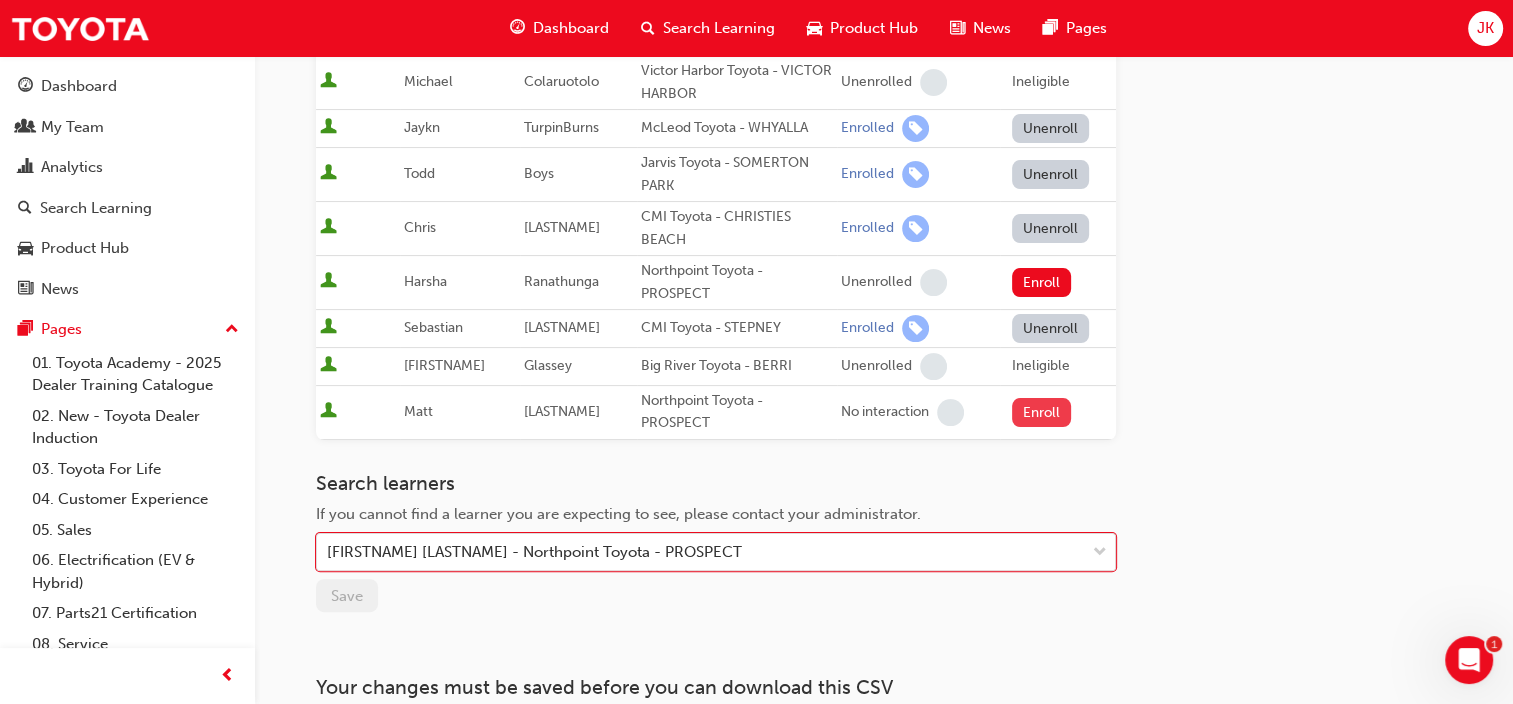 click on "Enroll" at bounding box center (1042, 412) 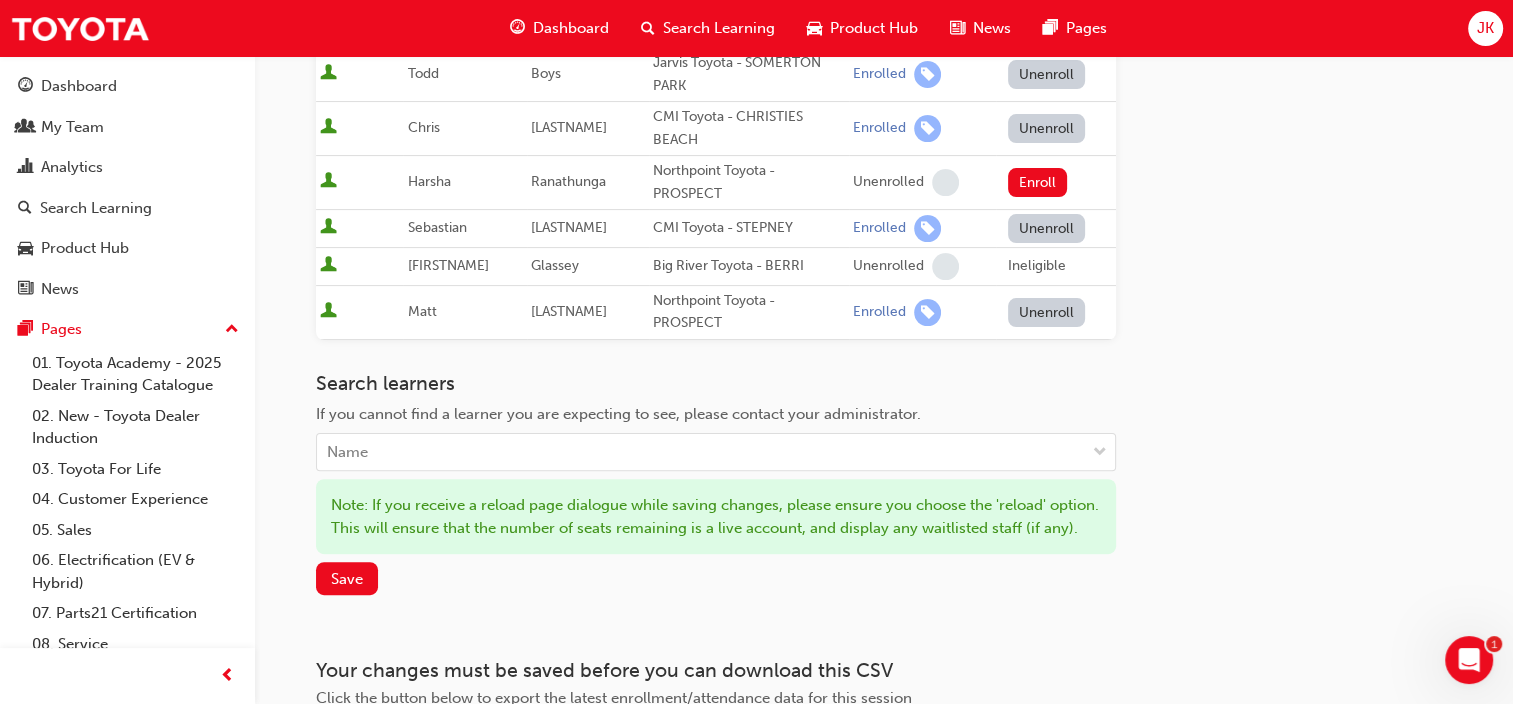 scroll, scrollTop: 600, scrollLeft: 0, axis: vertical 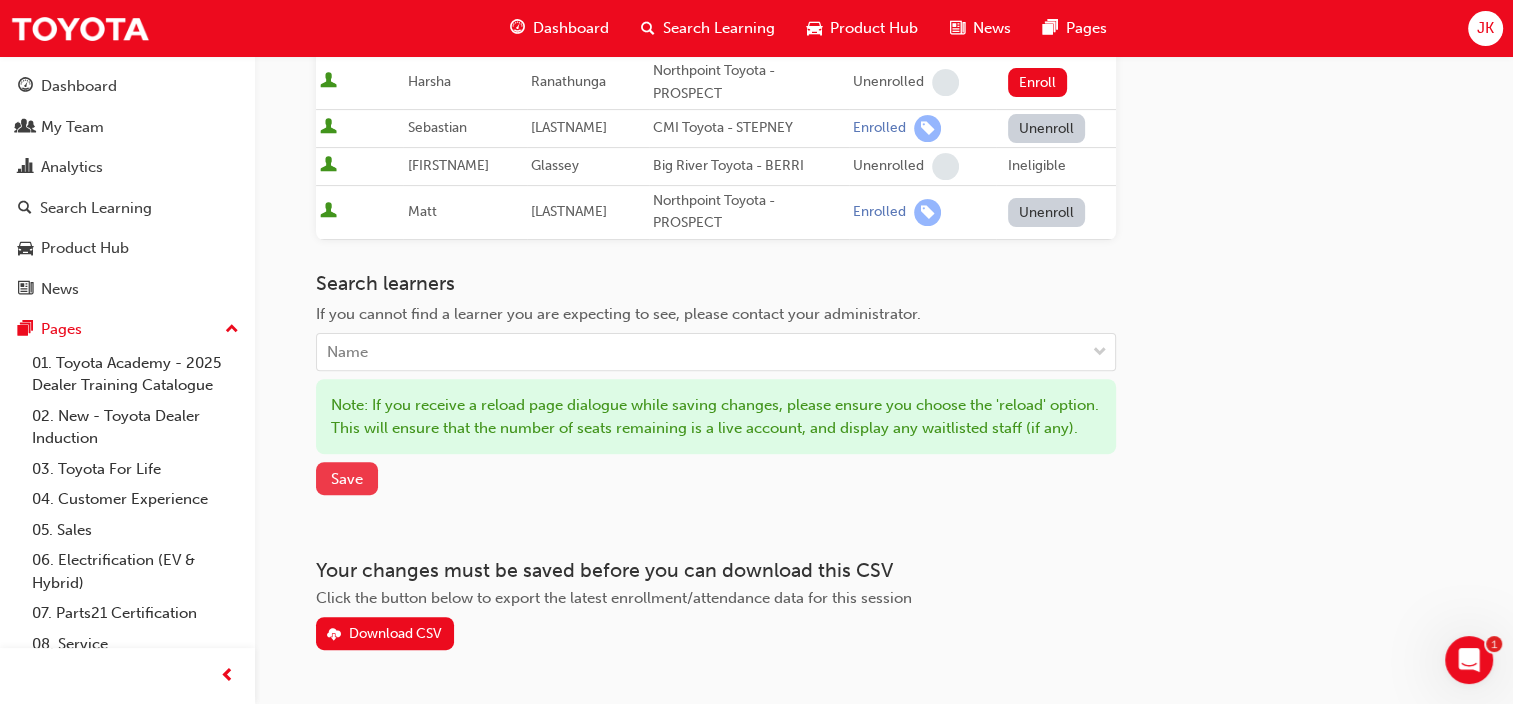 click on "Save" at bounding box center (347, 479) 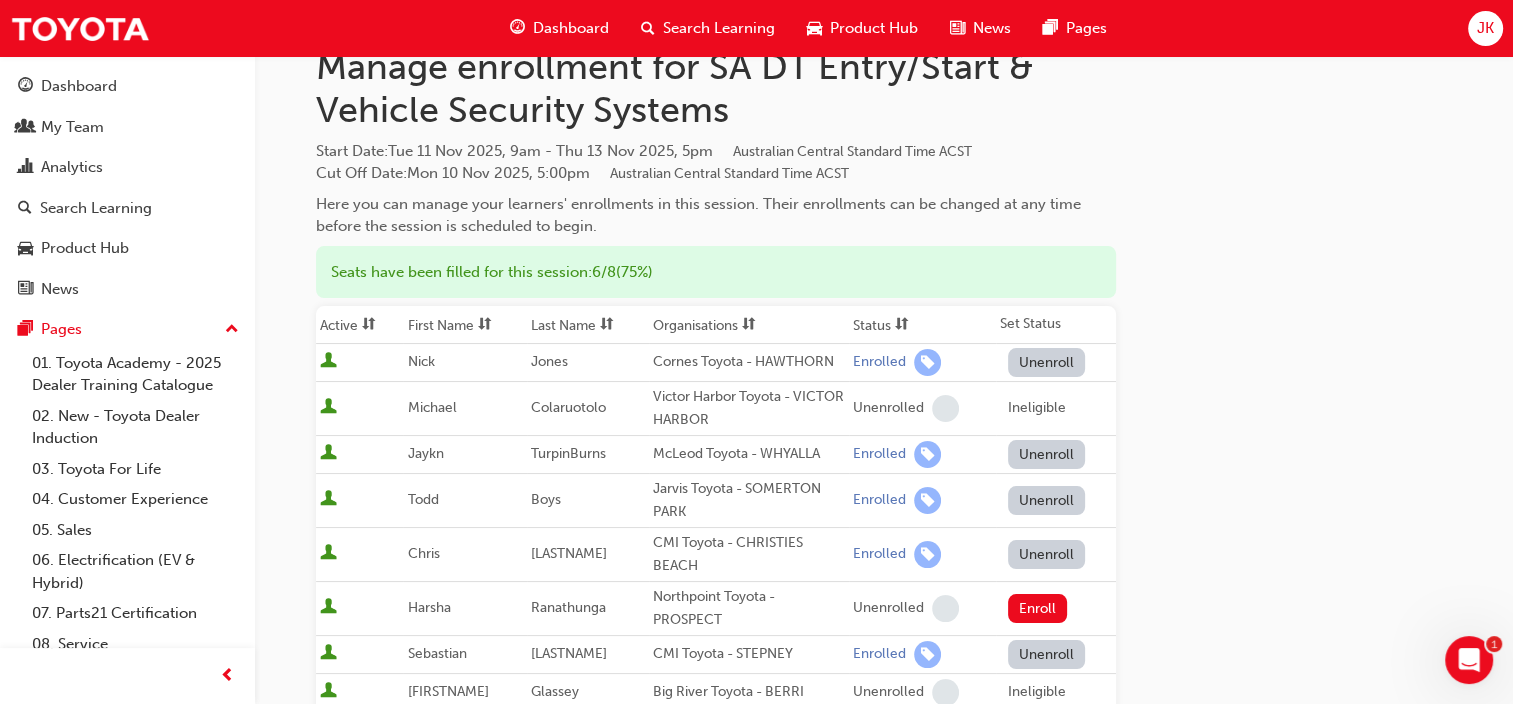 scroll, scrollTop: 0, scrollLeft: 0, axis: both 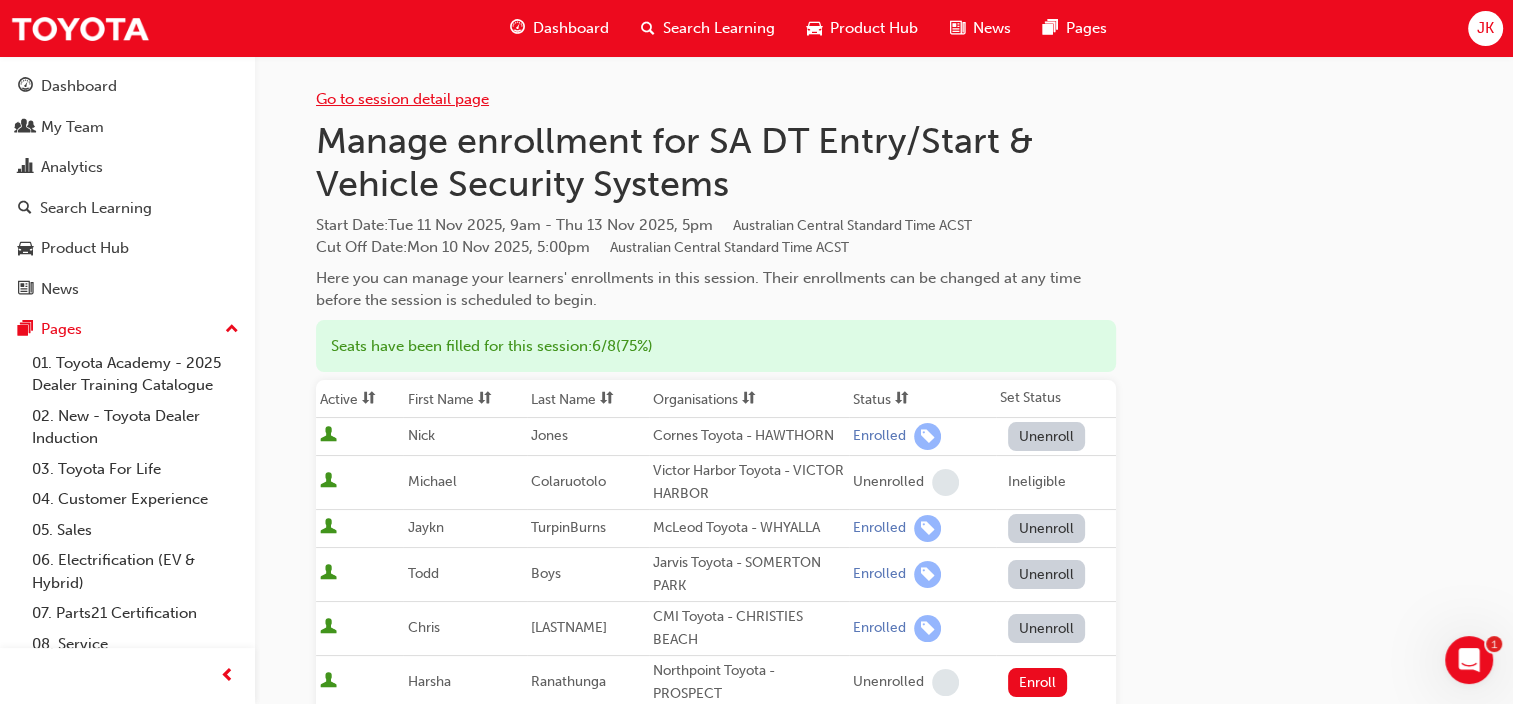 click on "Go to session detail page" at bounding box center (402, 99) 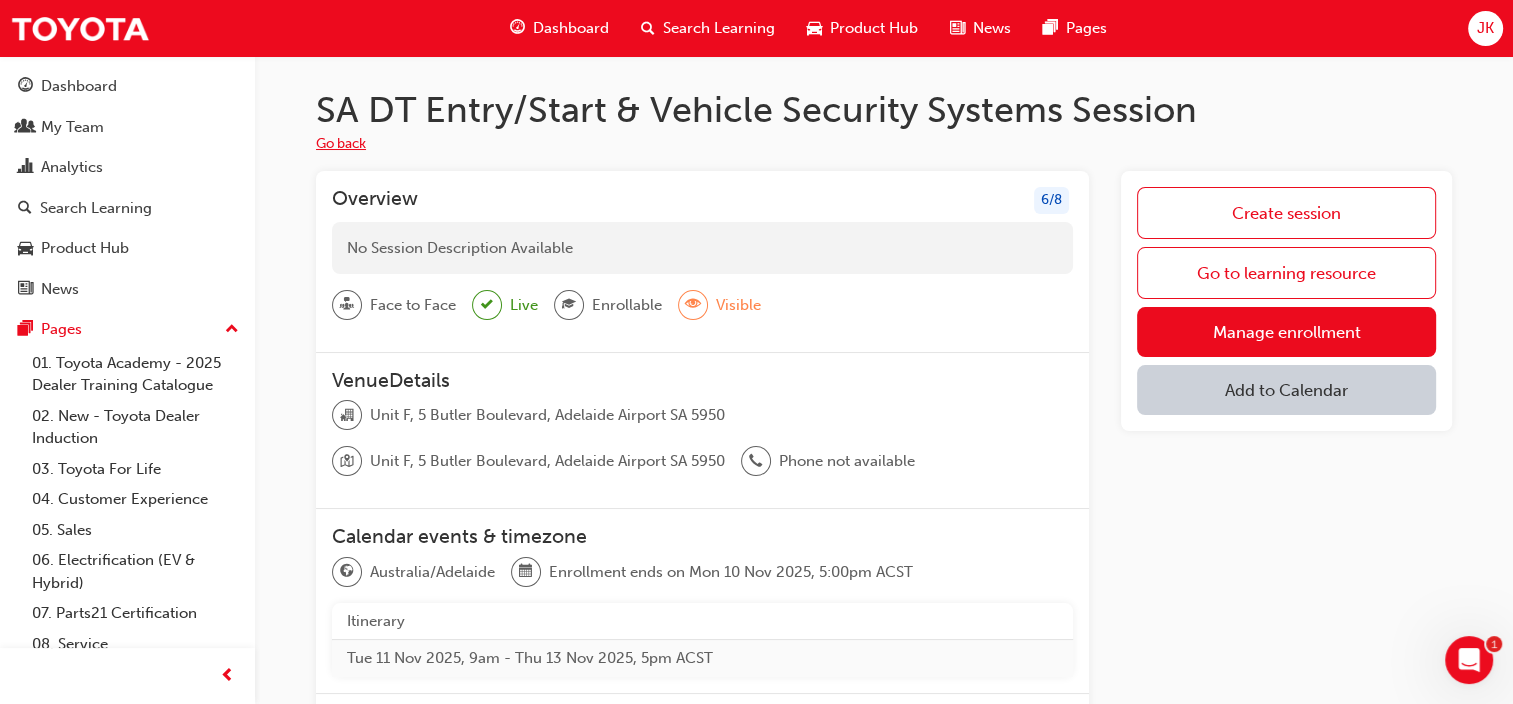 click on "Go back" at bounding box center (341, 144) 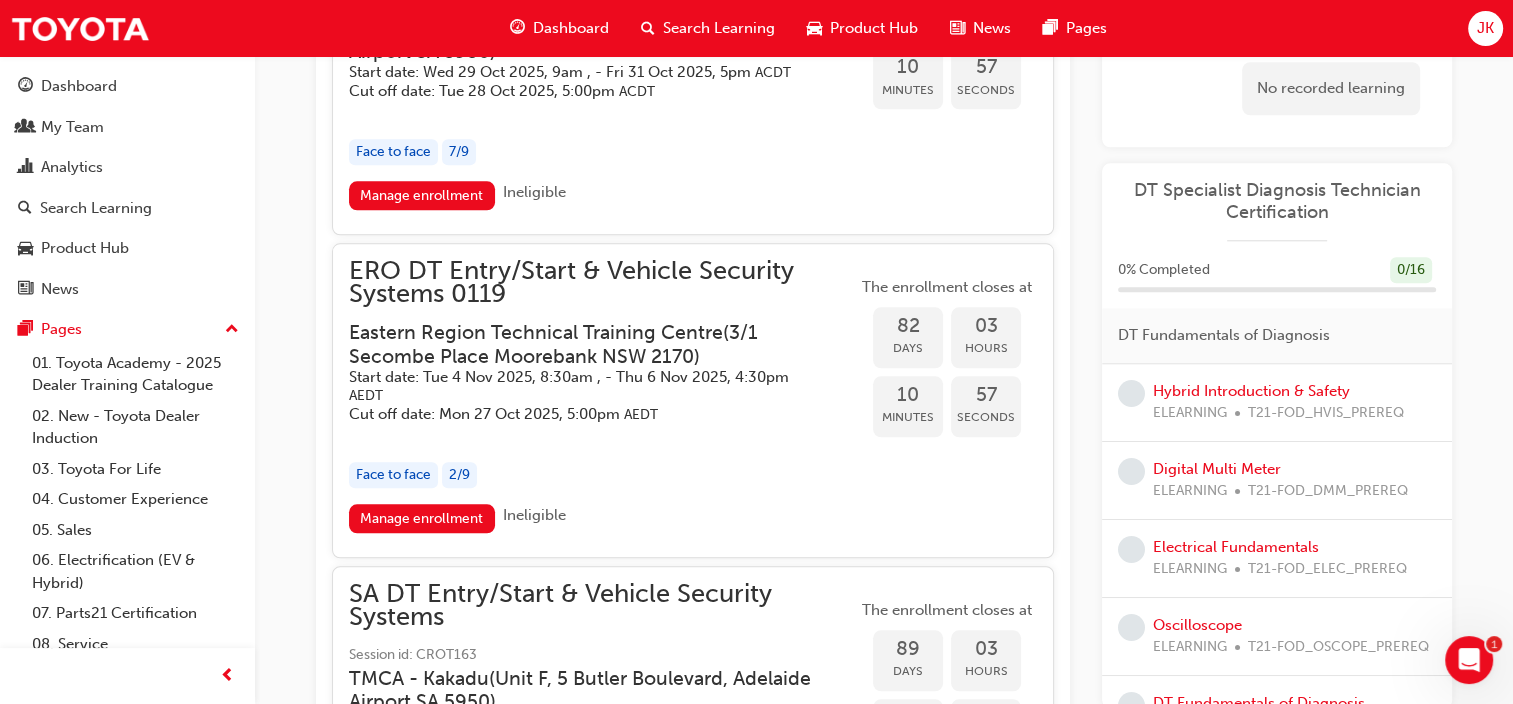scroll, scrollTop: 1570, scrollLeft: 0, axis: vertical 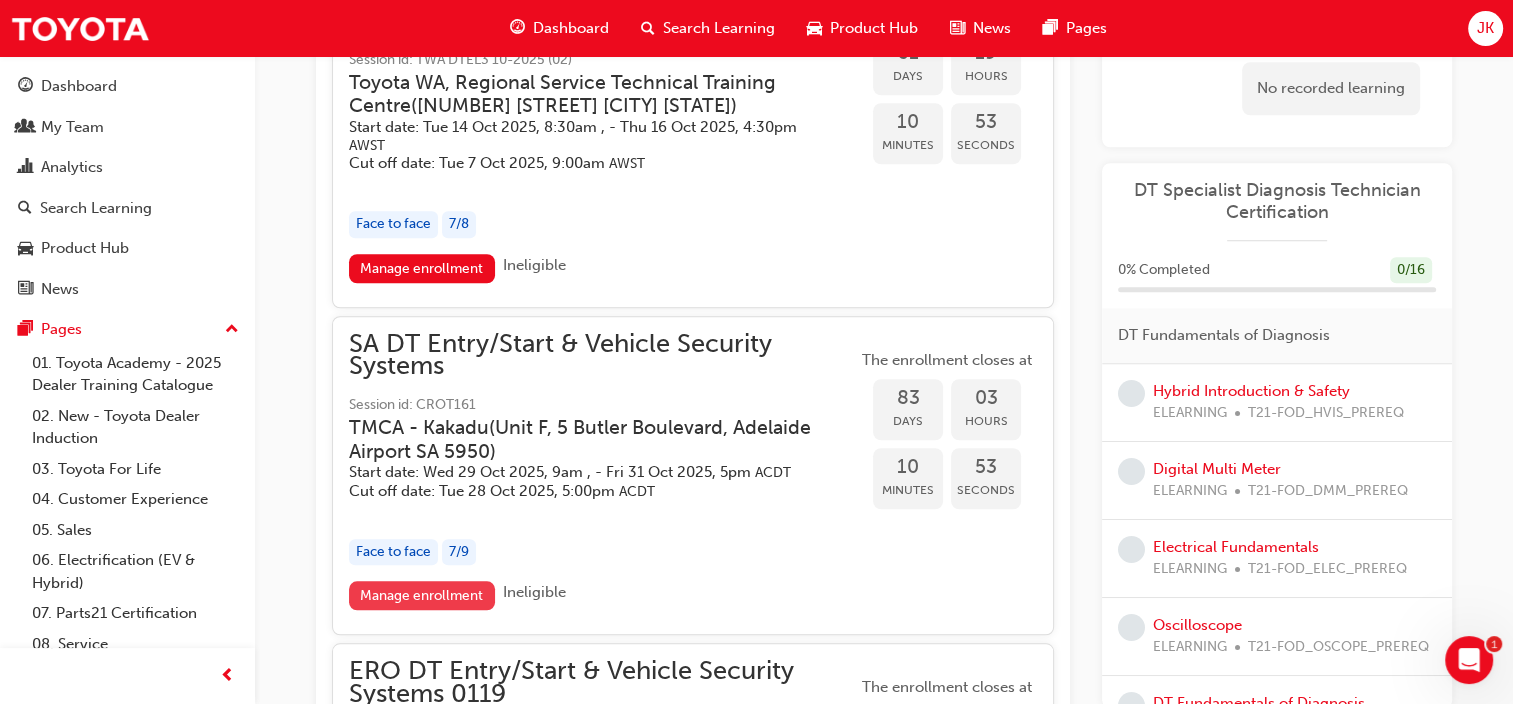click on "Manage enrollment" at bounding box center [422, 595] 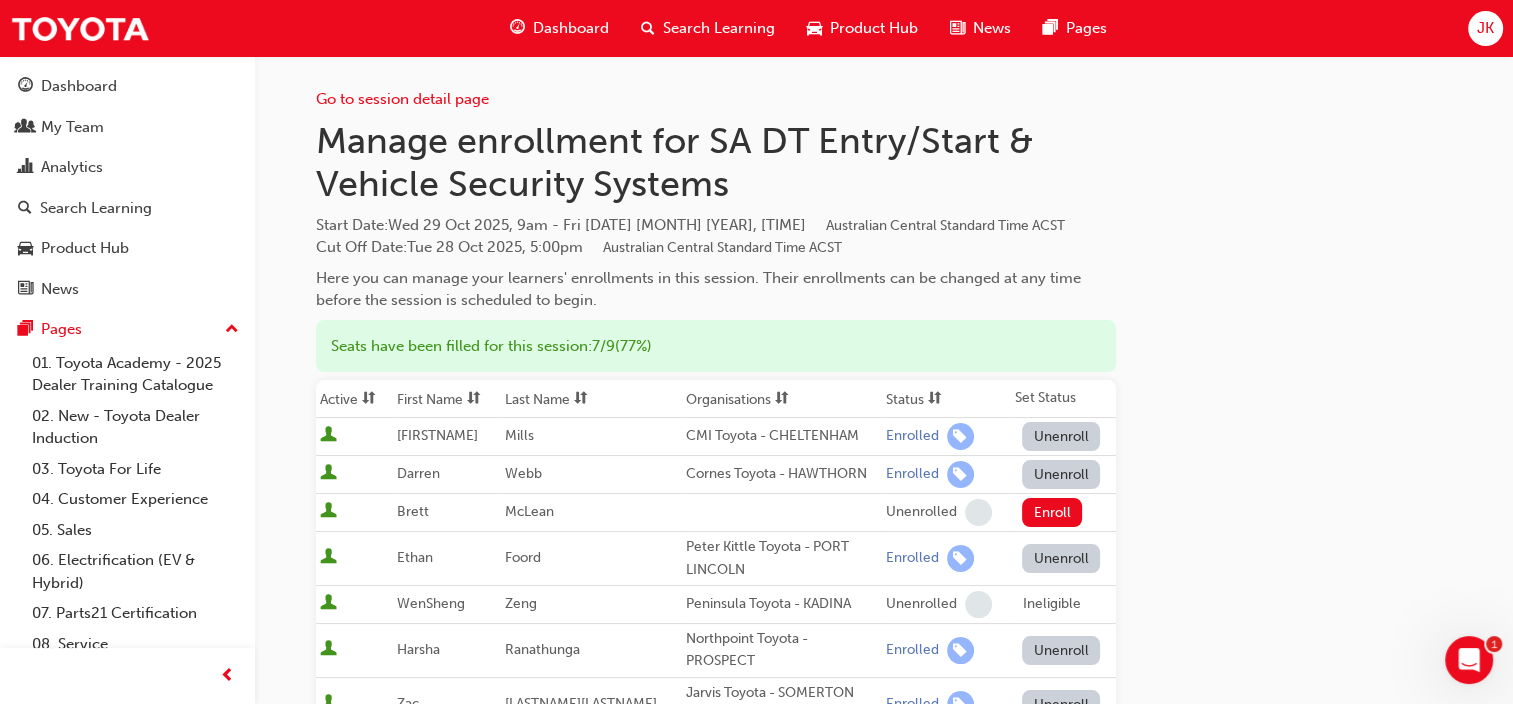 scroll, scrollTop: 100, scrollLeft: 0, axis: vertical 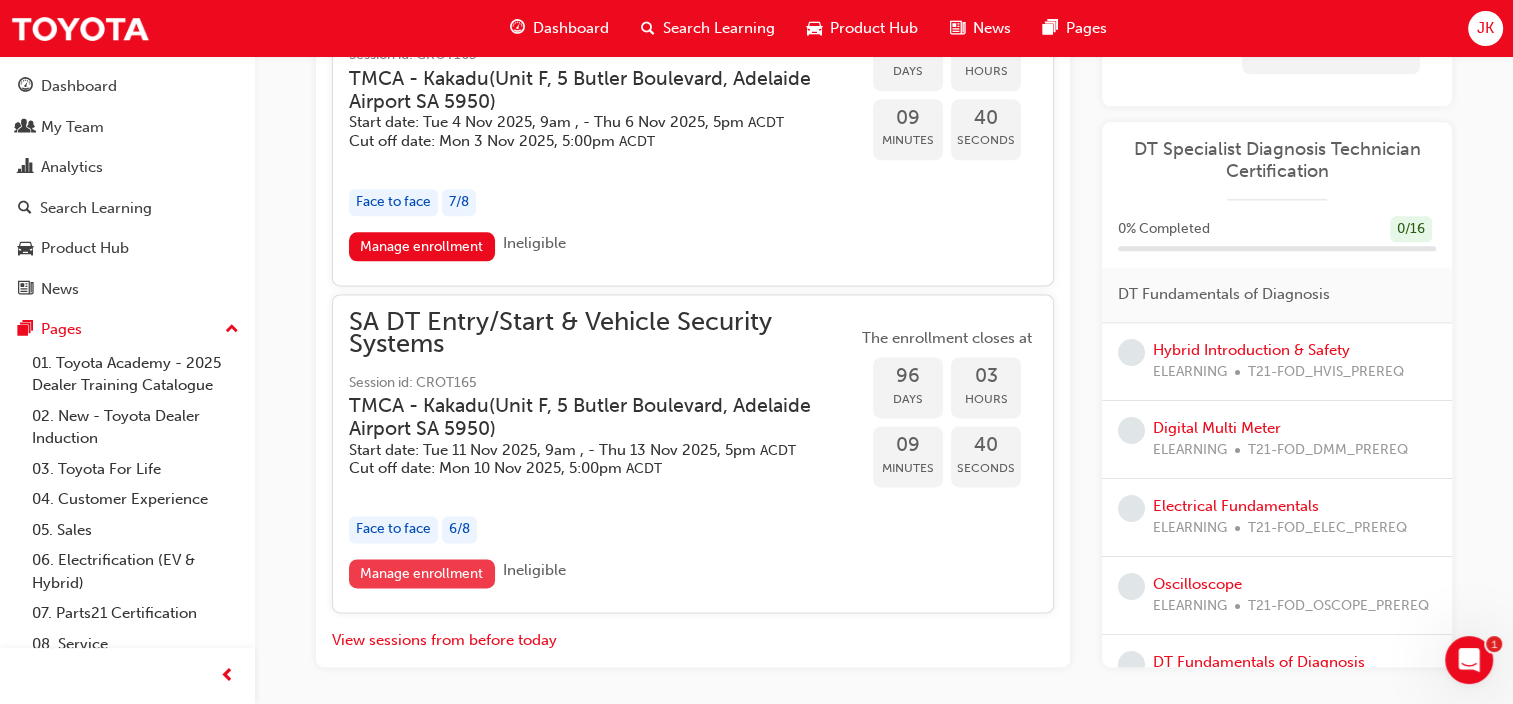 click on "Manage enrollment" at bounding box center [422, 573] 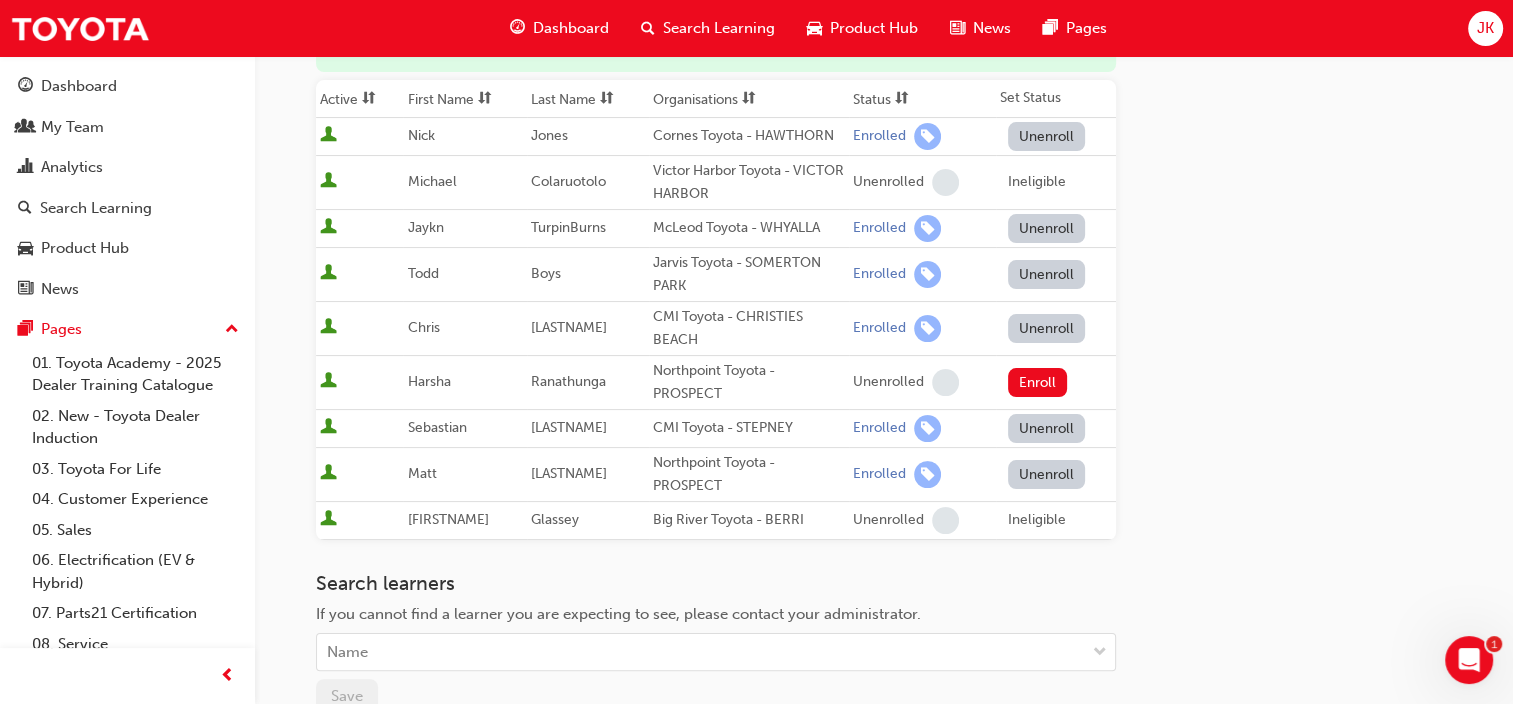 scroll, scrollTop: 400, scrollLeft: 0, axis: vertical 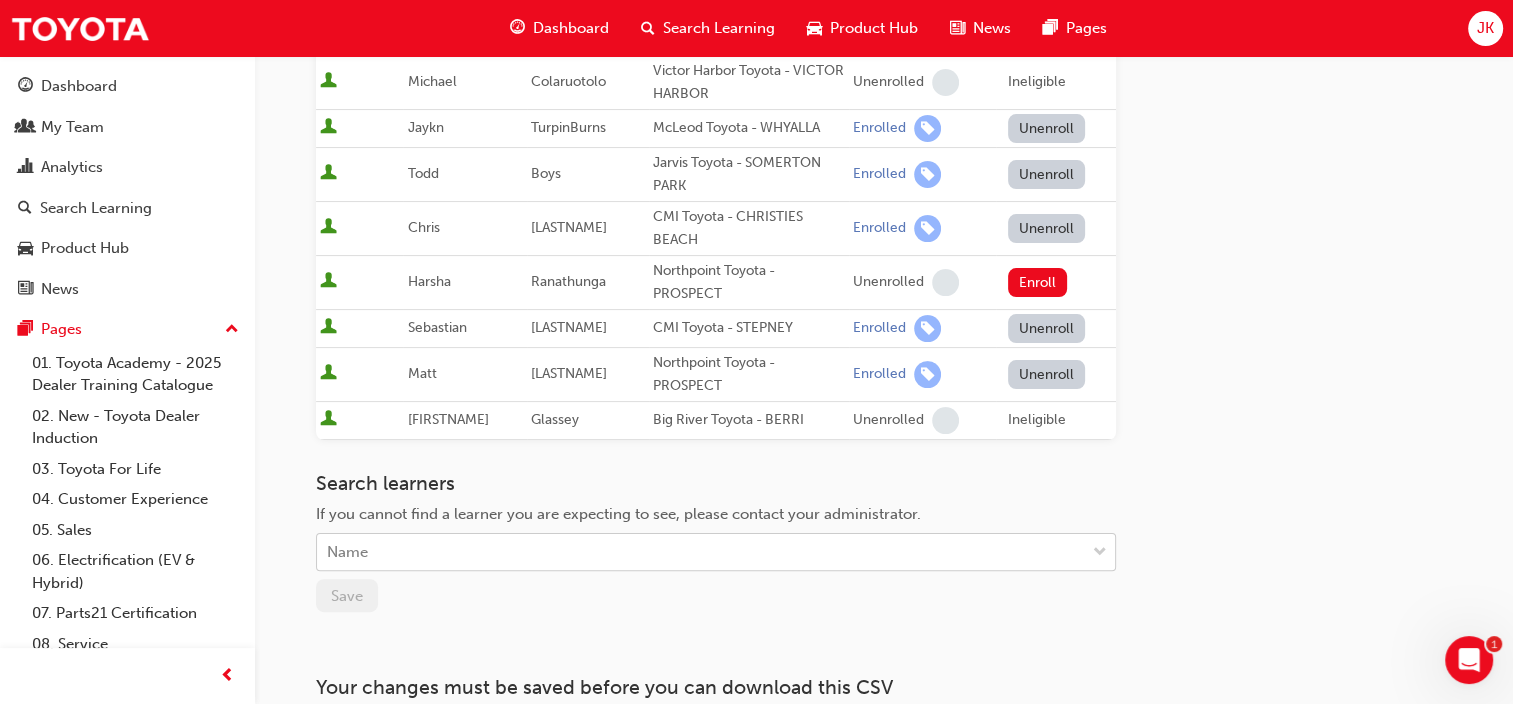 click on "Name" at bounding box center (701, 552) 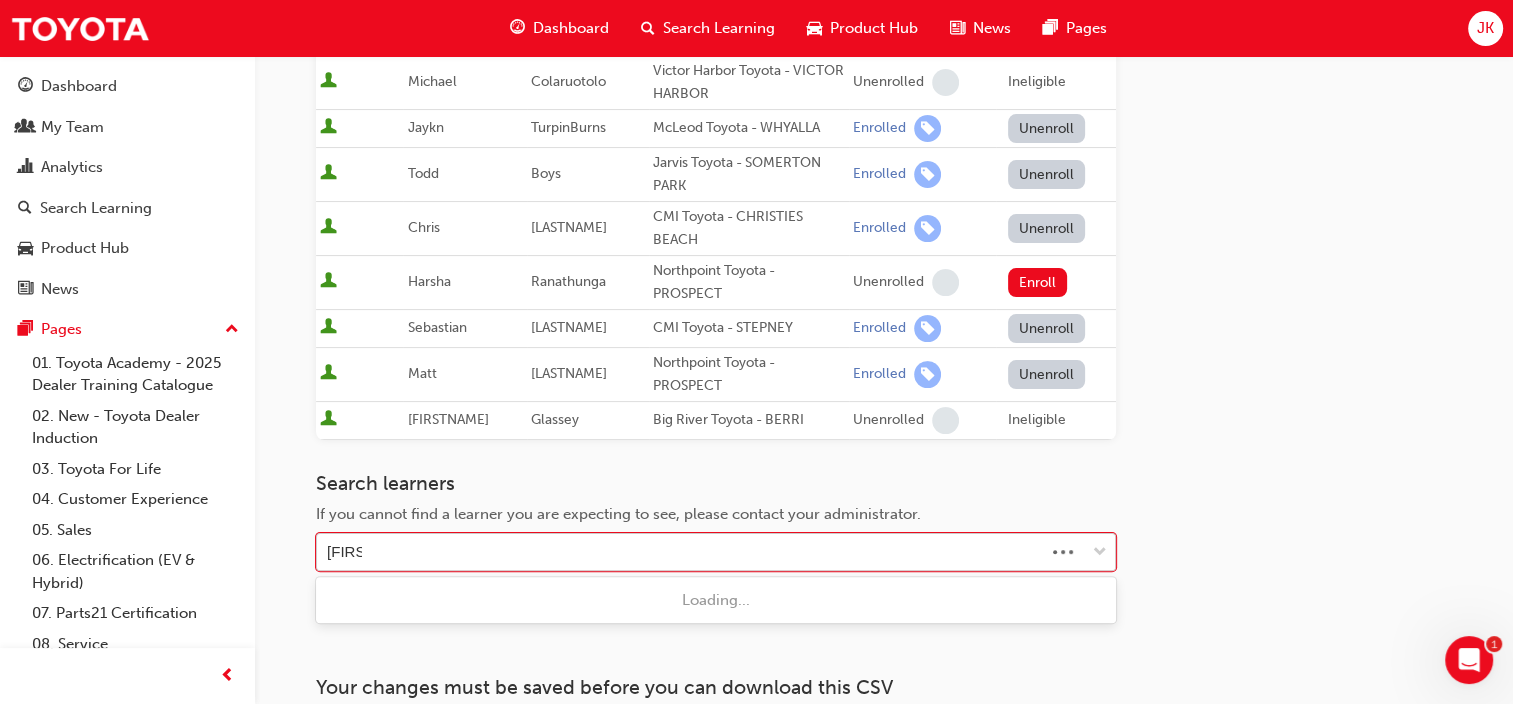 type on "[FIRSTNAME]" 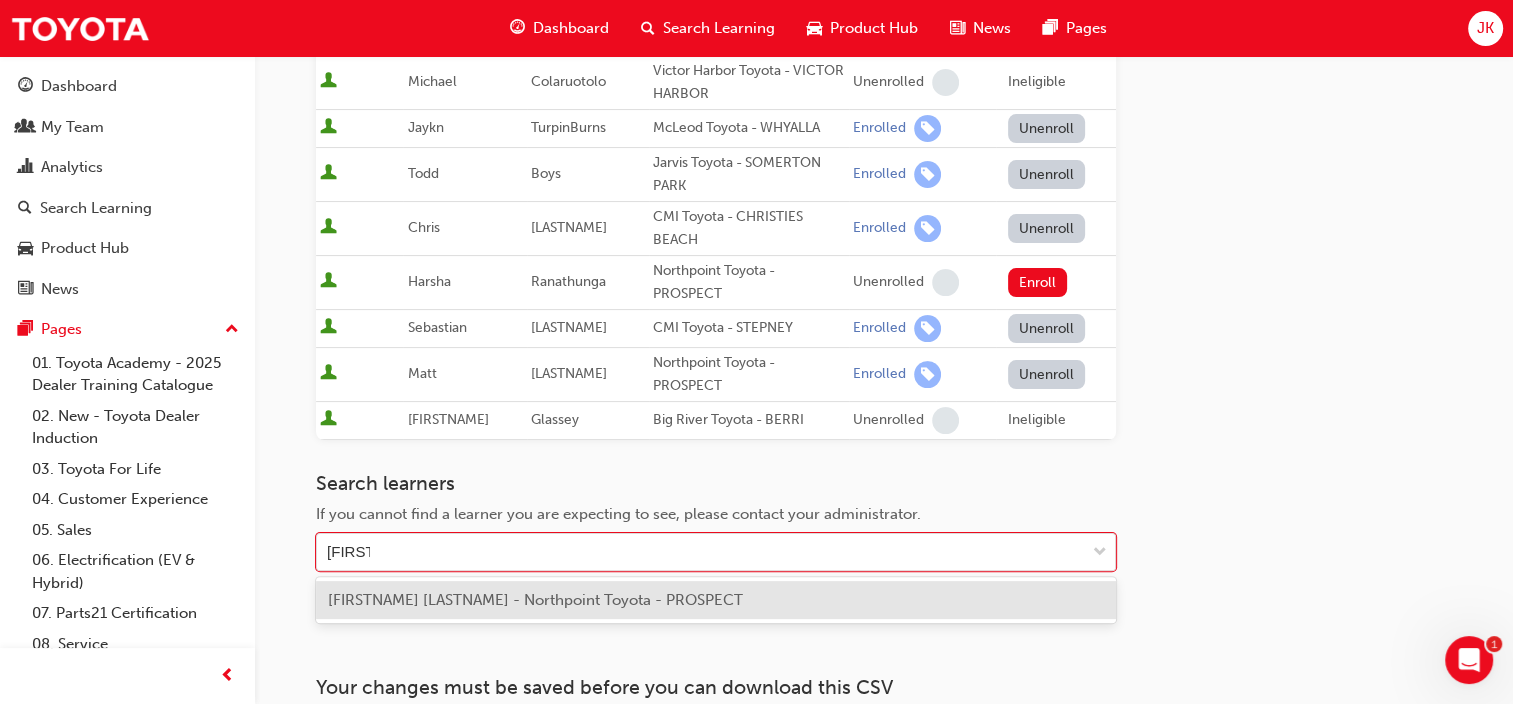 click on "[FIRSTNAME] [LASTNAME] - Northpoint Toyota - PROSPECT" at bounding box center [535, 600] 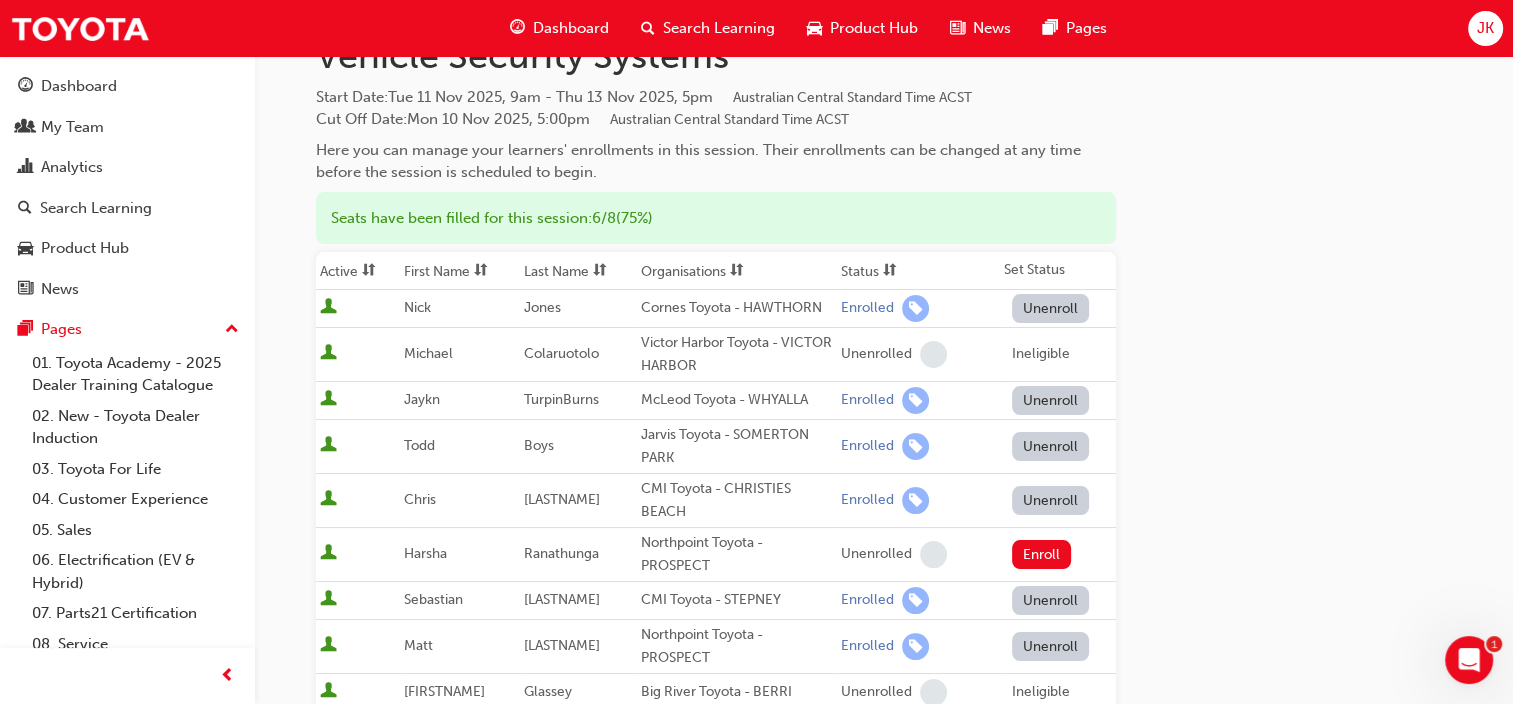 scroll, scrollTop: 28, scrollLeft: 0, axis: vertical 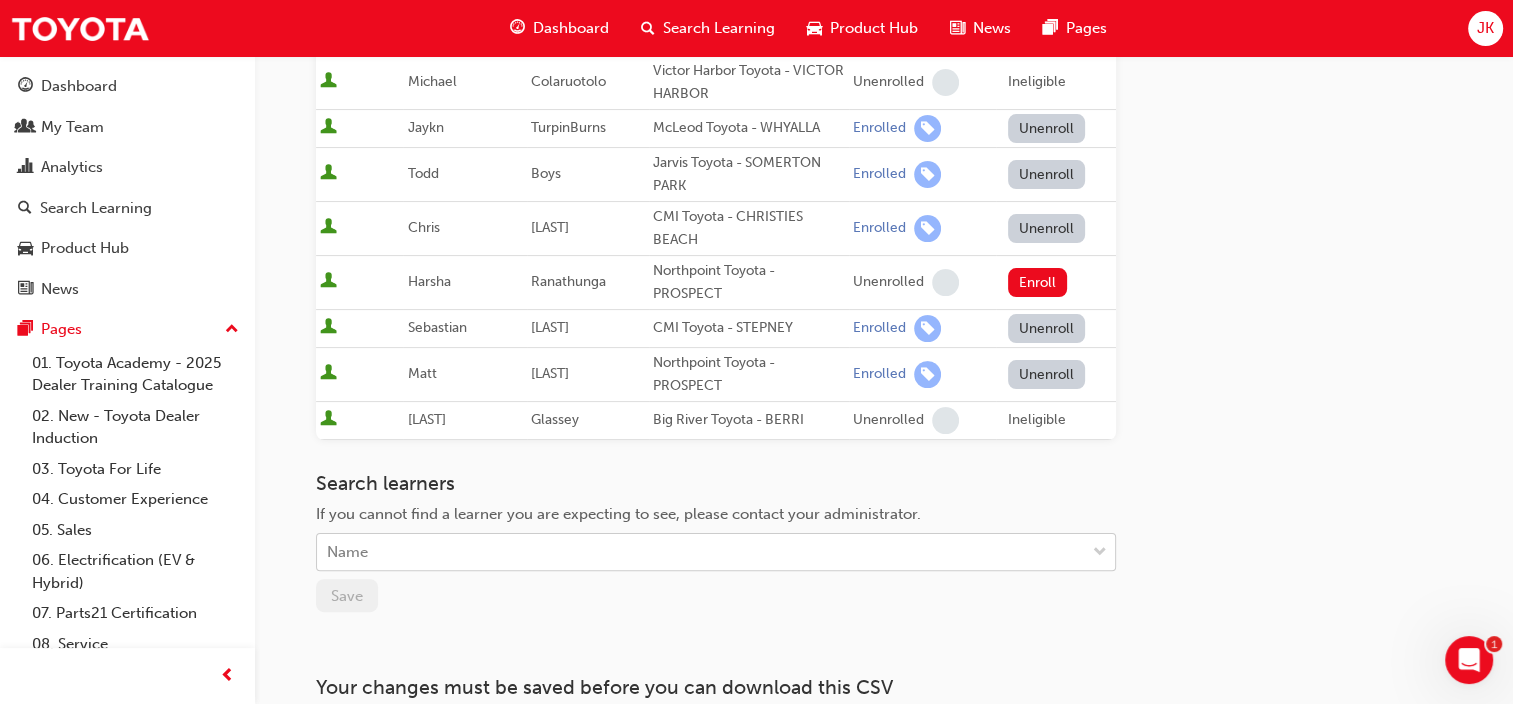 click on "Name" at bounding box center [347, 552] 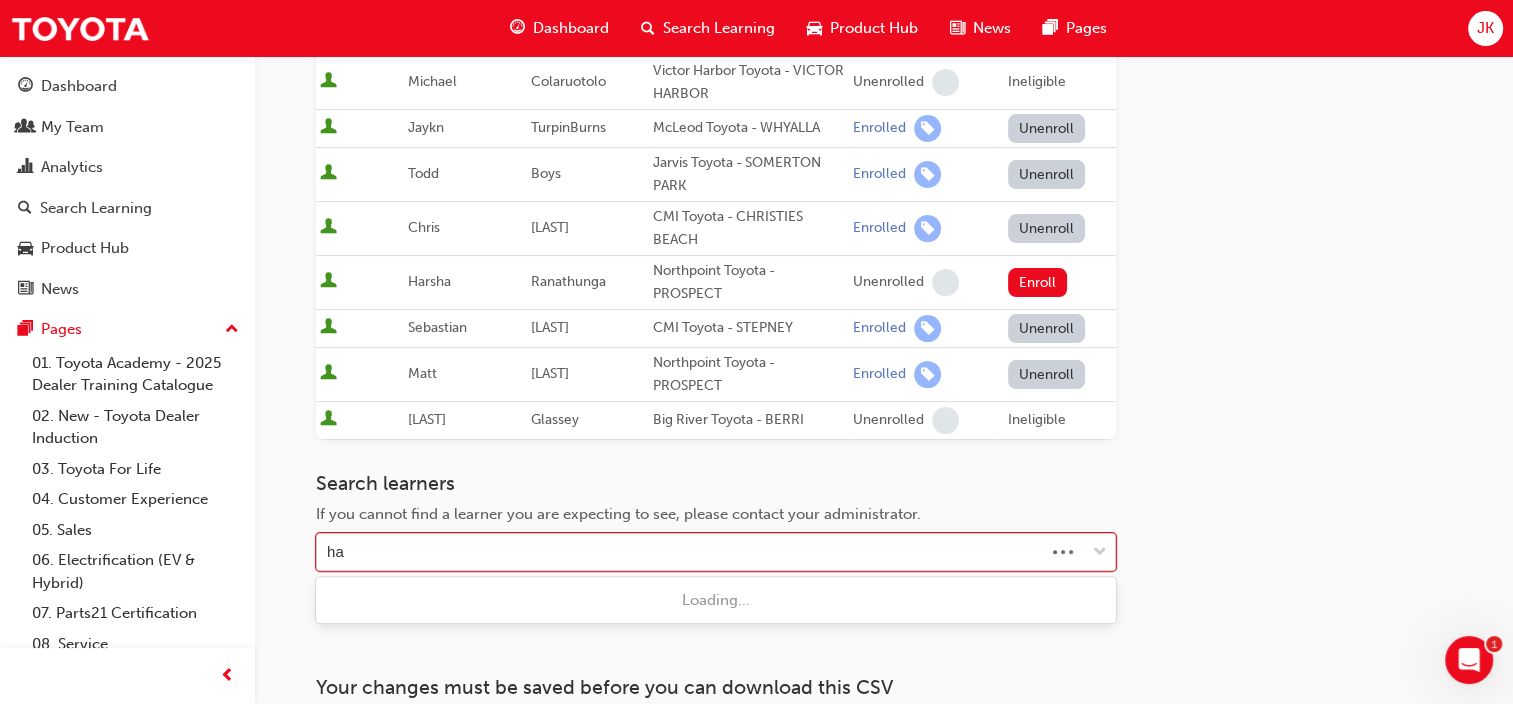 type on "[LAST]" 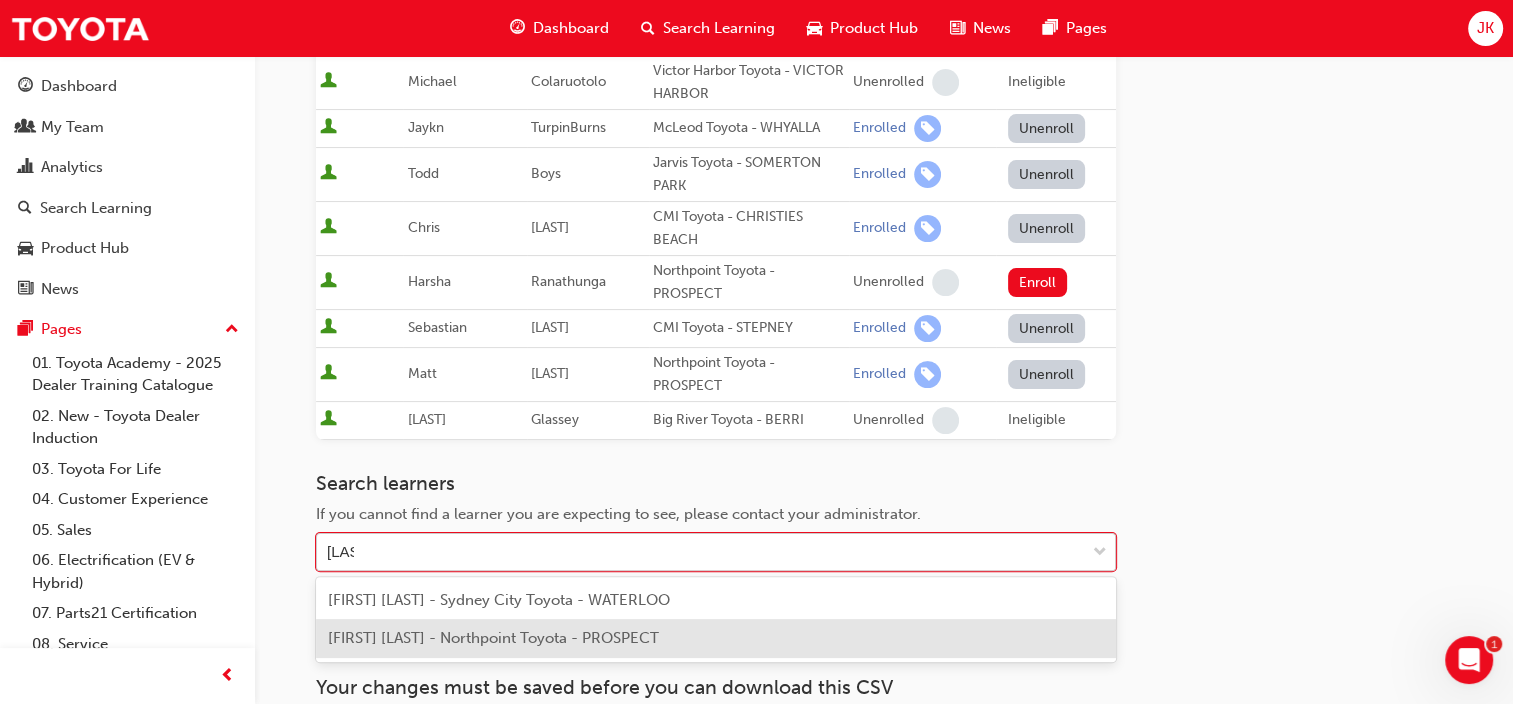 click on "[FIRST] [LAST] - Northpoint Toyota - PROSPECT" at bounding box center (716, 638) 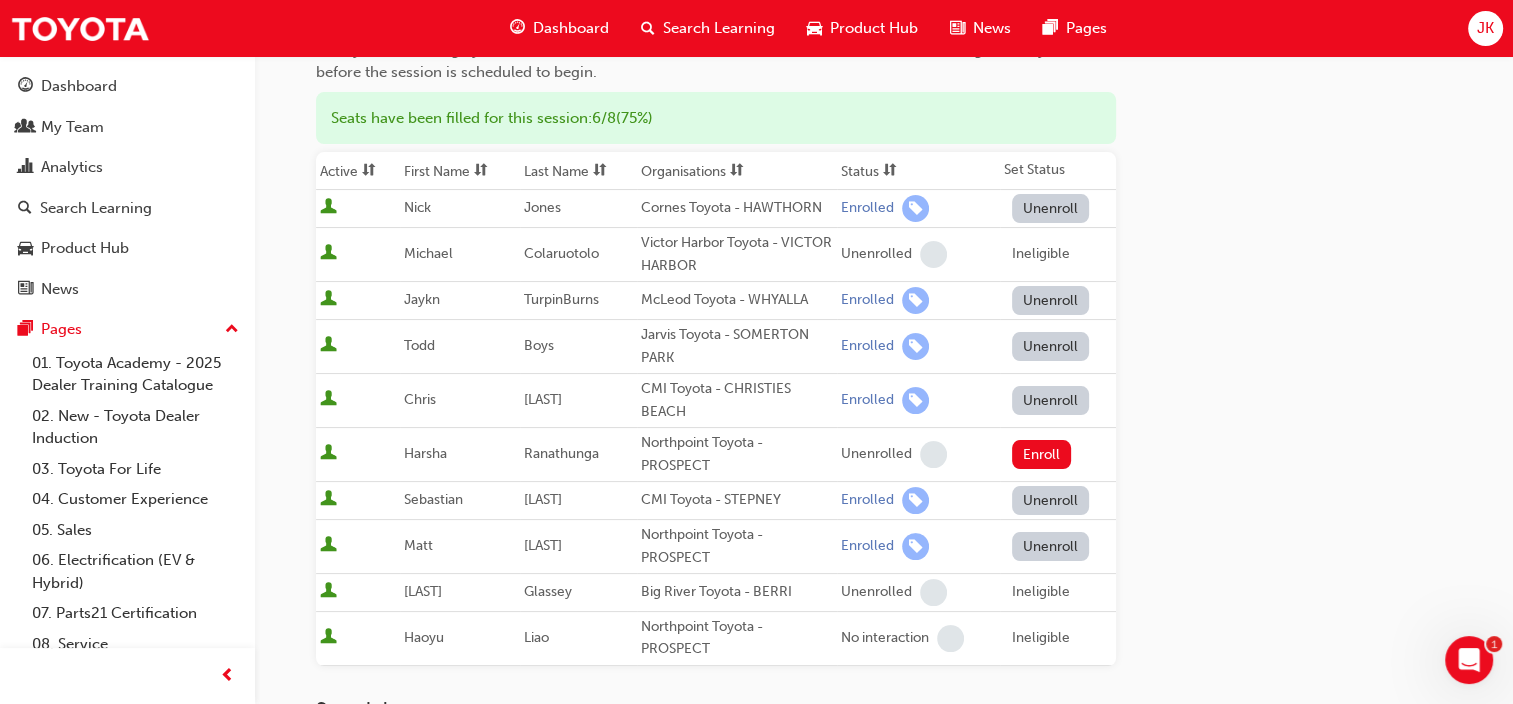 scroll, scrollTop: 528, scrollLeft: 0, axis: vertical 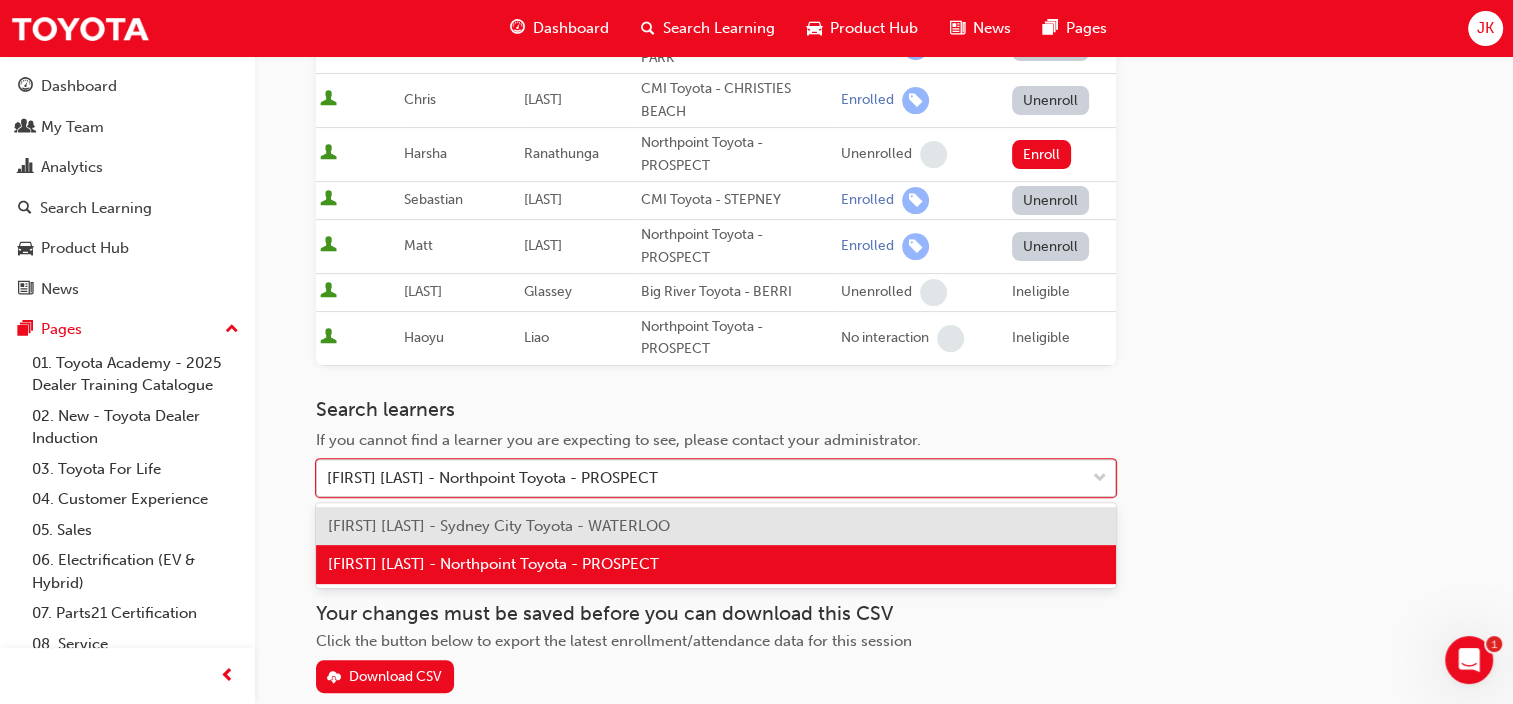 click on "[FIRST] [LAST] - Northpoint Toyota - PROSPECT" at bounding box center [701, 478] 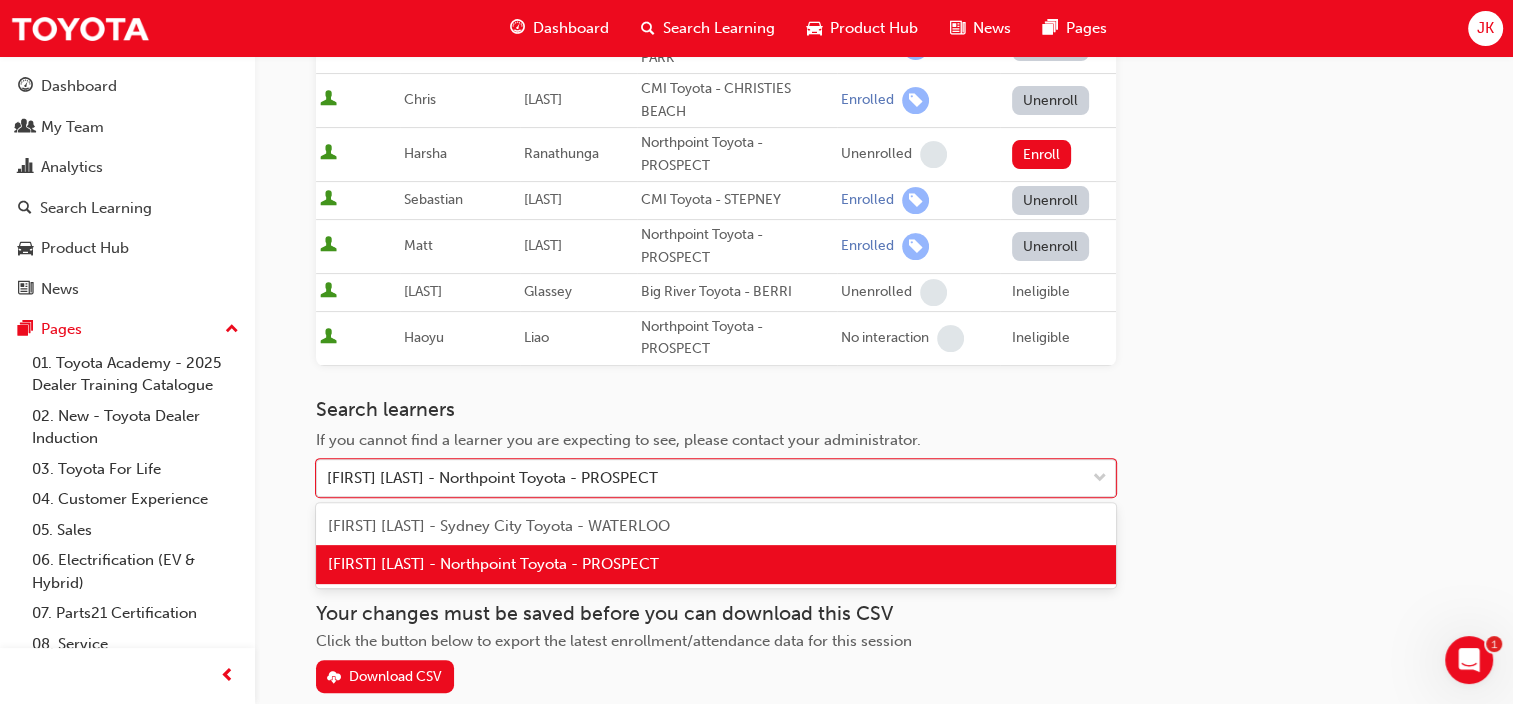 click on "[FIRST] [LAST] - Northpoint Toyota - PROSPECT" at bounding box center [716, 564] 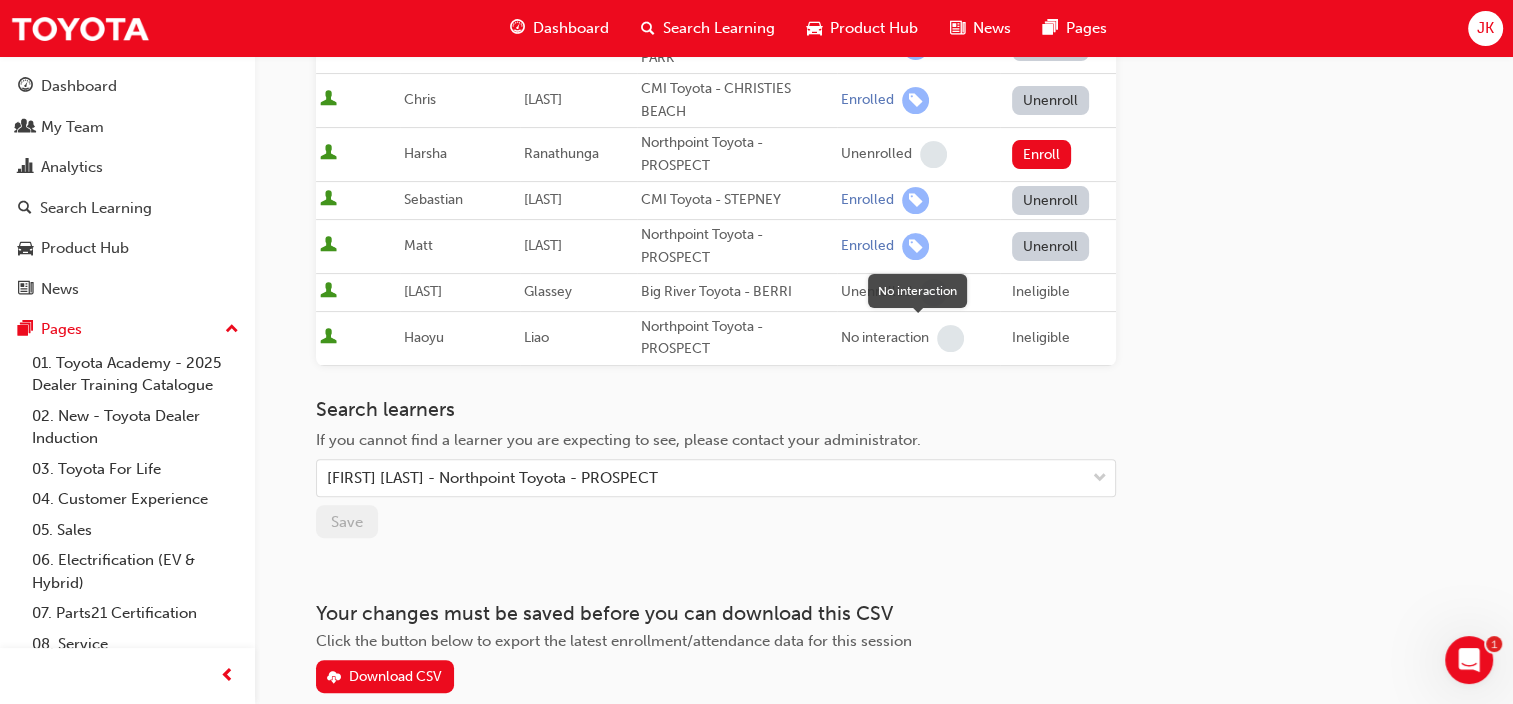 drag, startPoint x: 940, startPoint y: 332, endPoint x: 1025, endPoint y: 331, distance: 85.00588 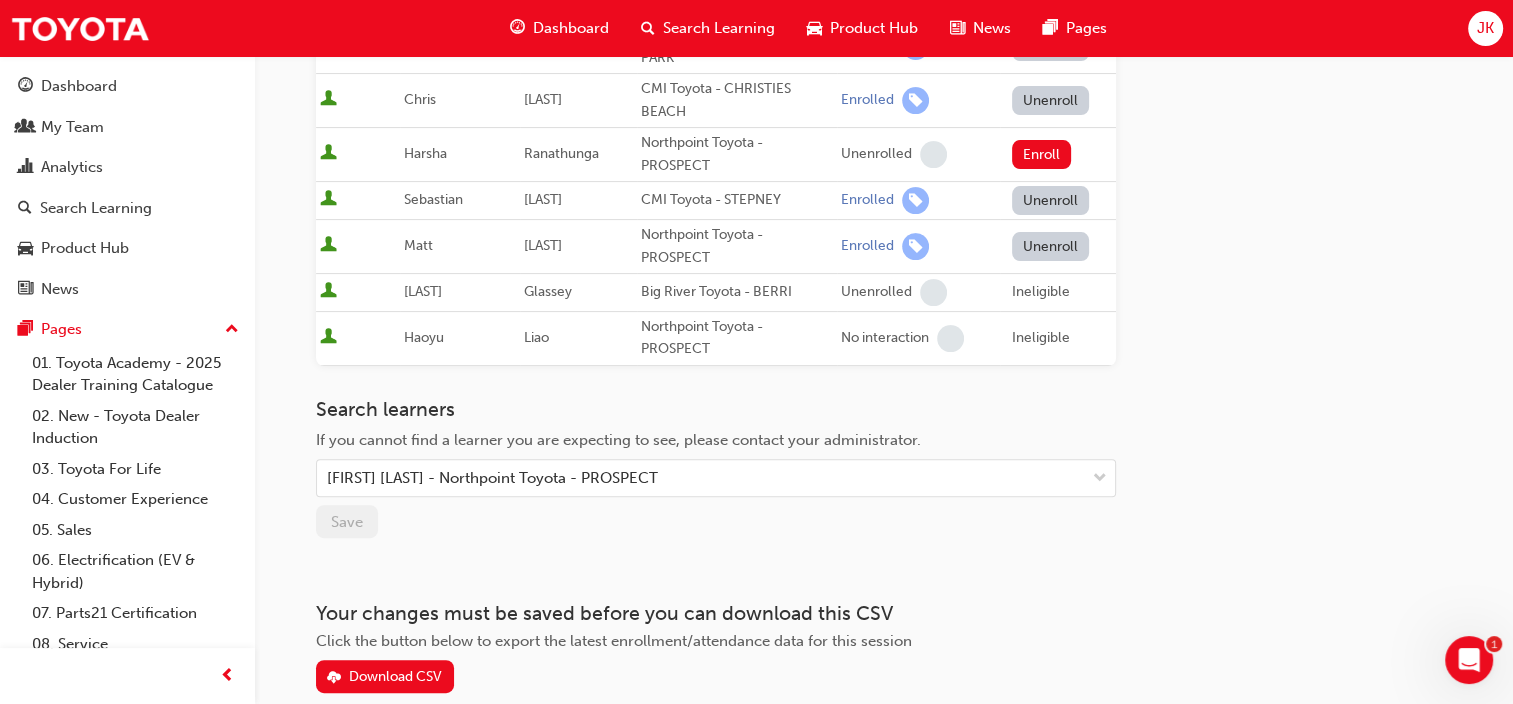 click on "Ineligible" at bounding box center (1041, 338) 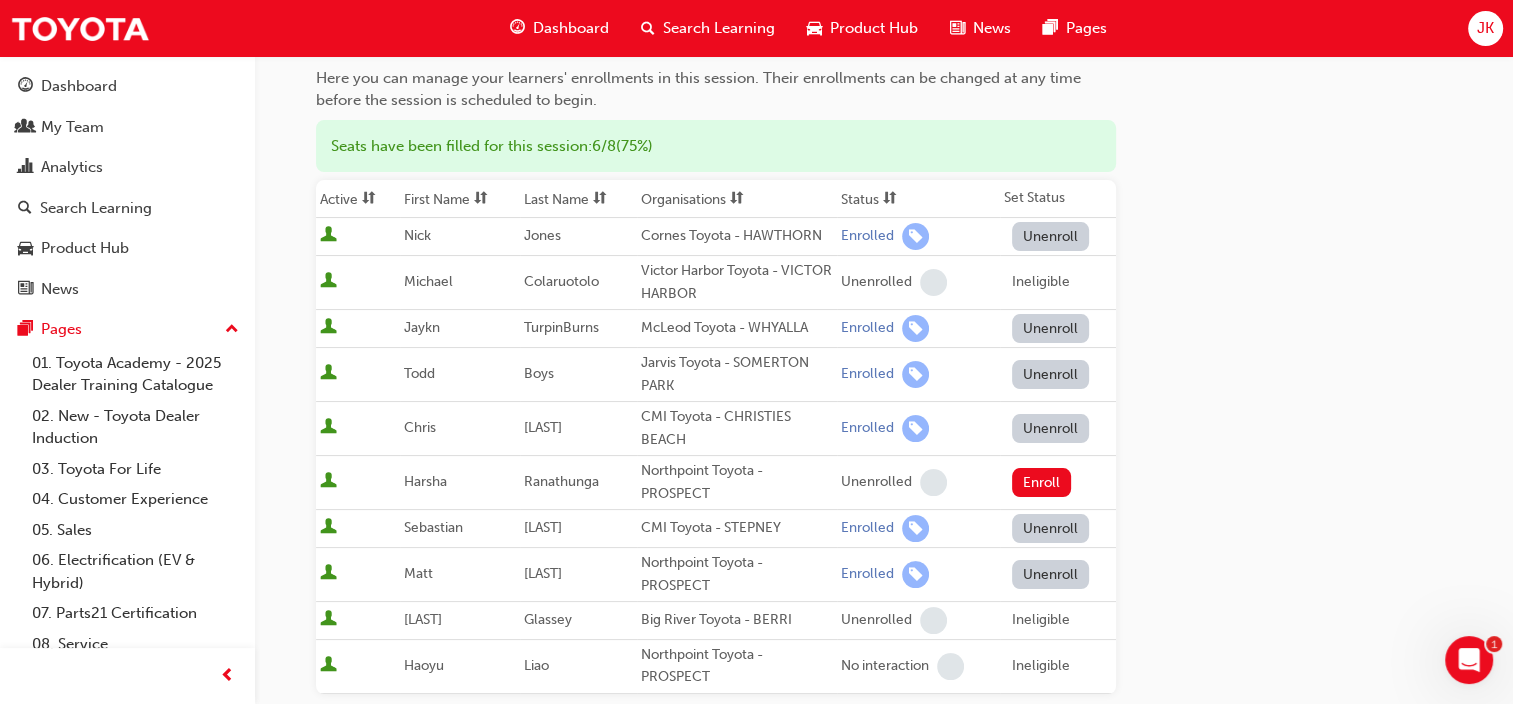 scroll, scrollTop: 0, scrollLeft: 0, axis: both 